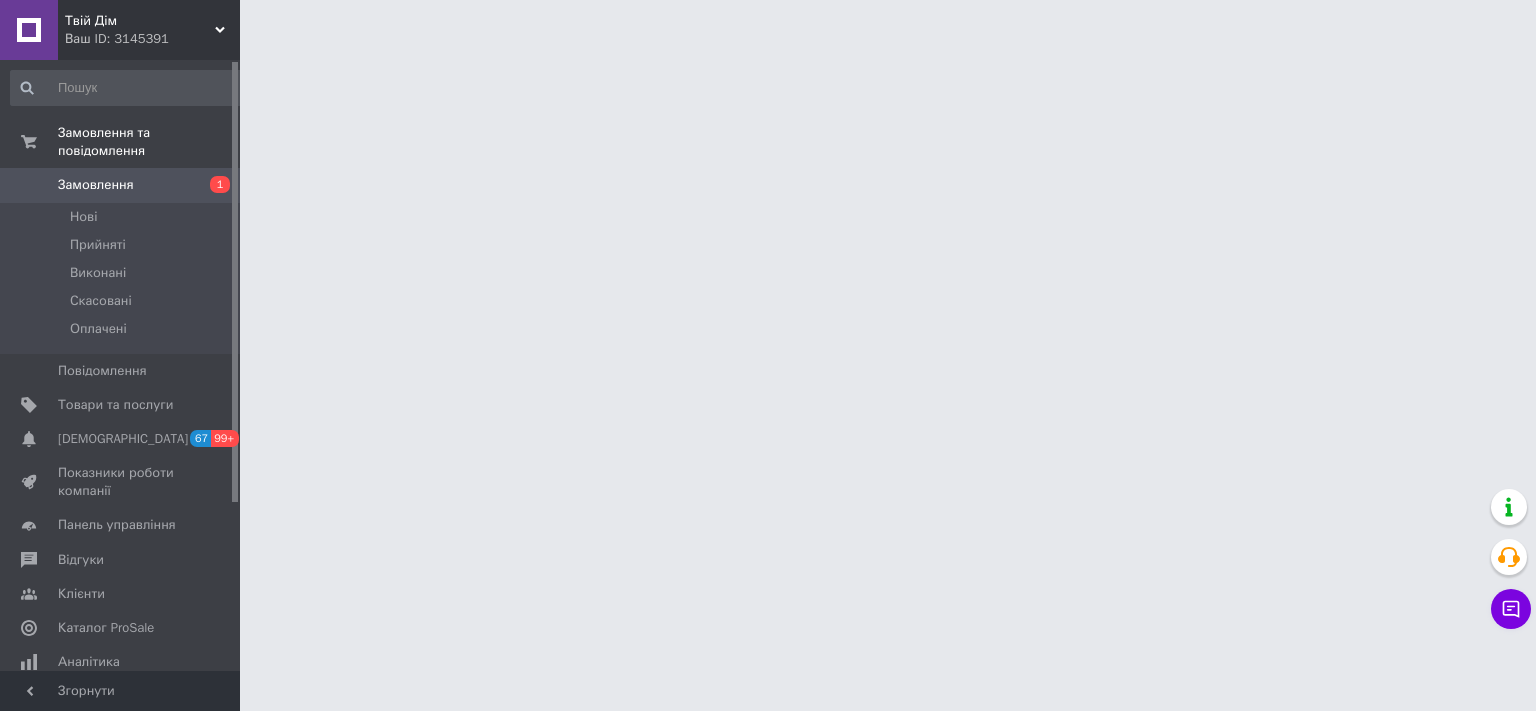 scroll, scrollTop: 0, scrollLeft: 0, axis: both 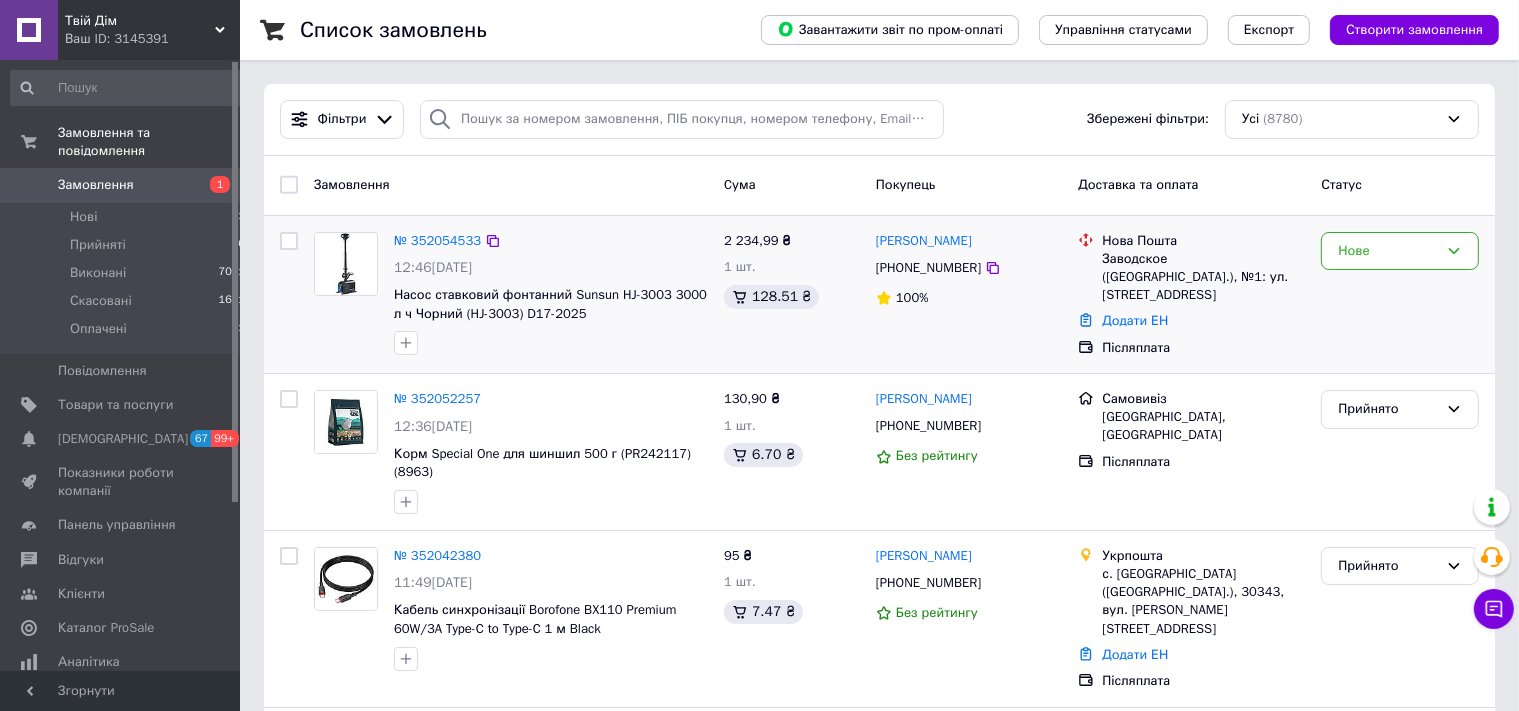 drag, startPoint x: 993, startPoint y: 246, endPoint x: 871, endPoint y: 247, distance: 122.0041 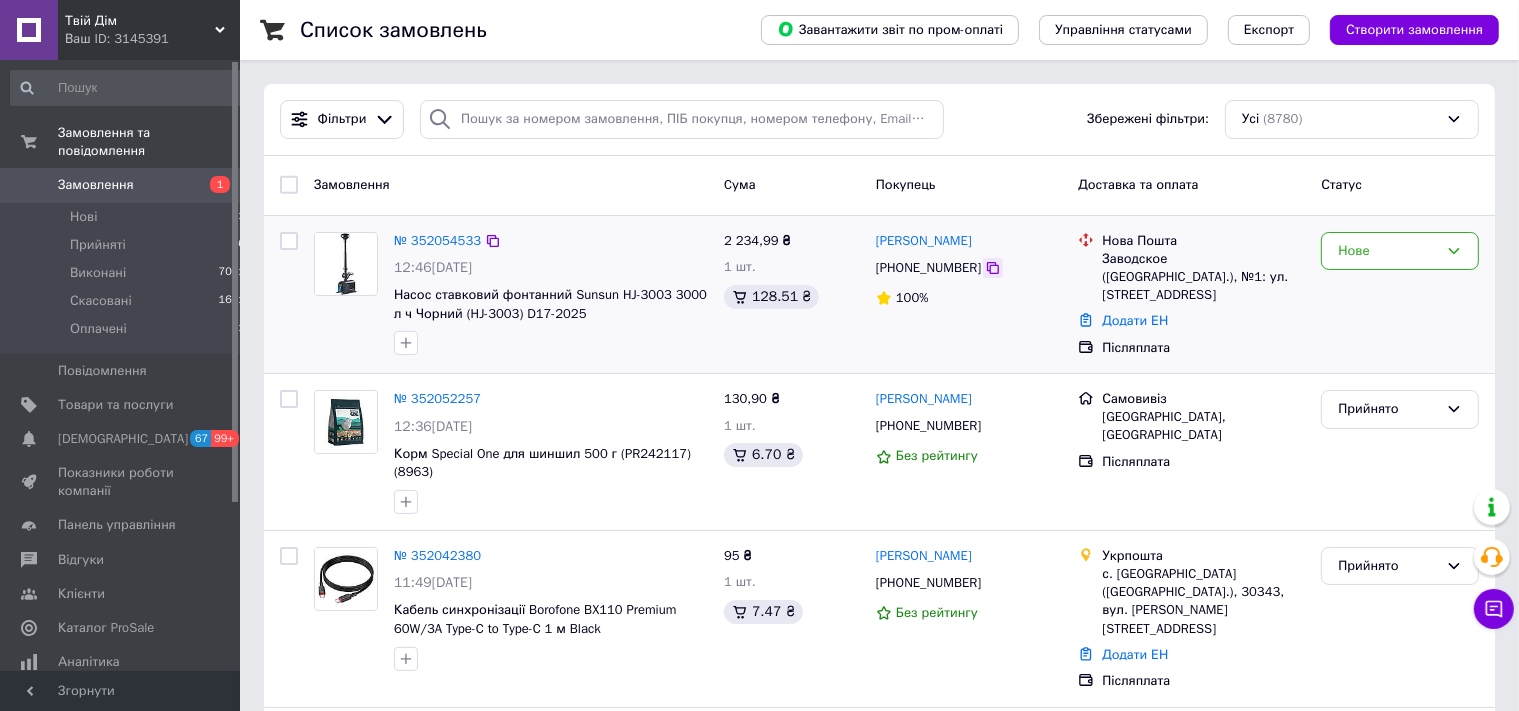 click 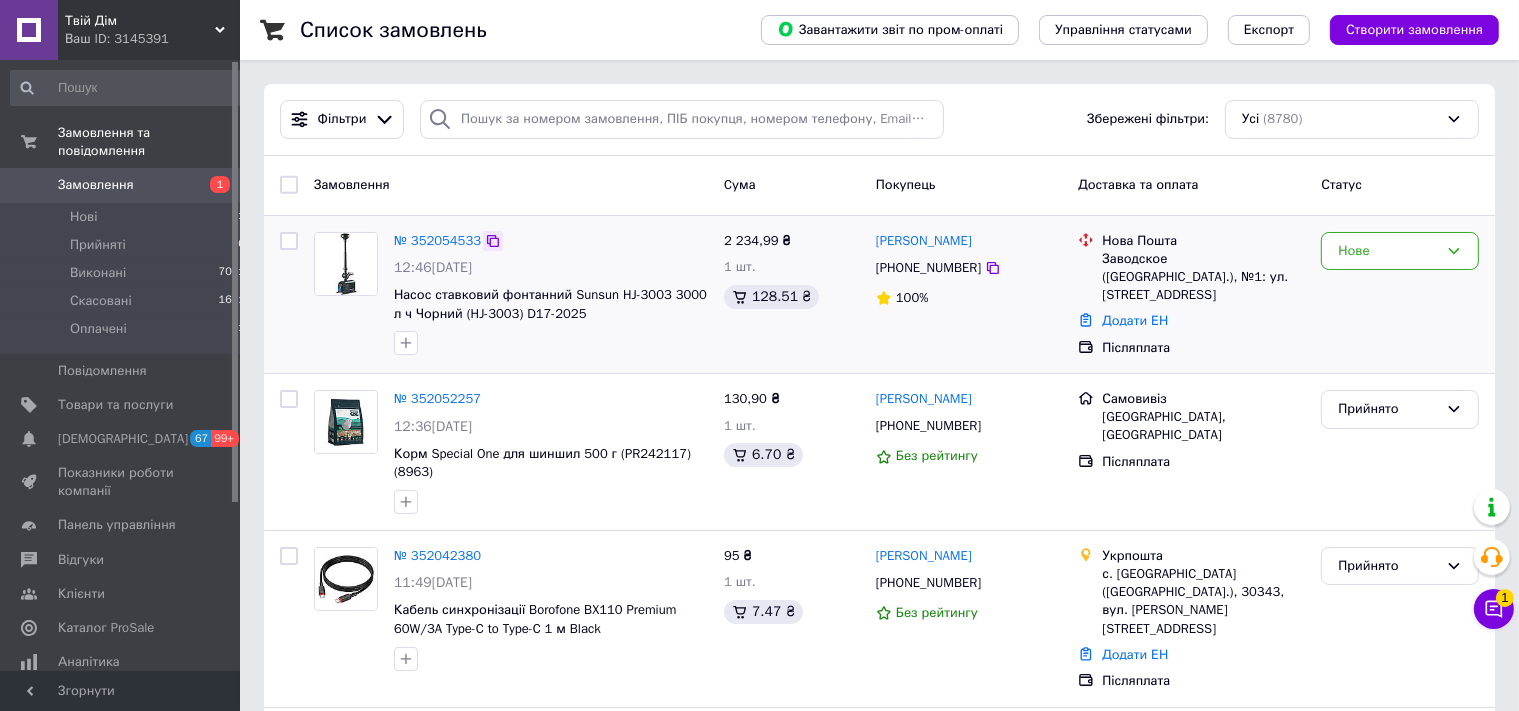click 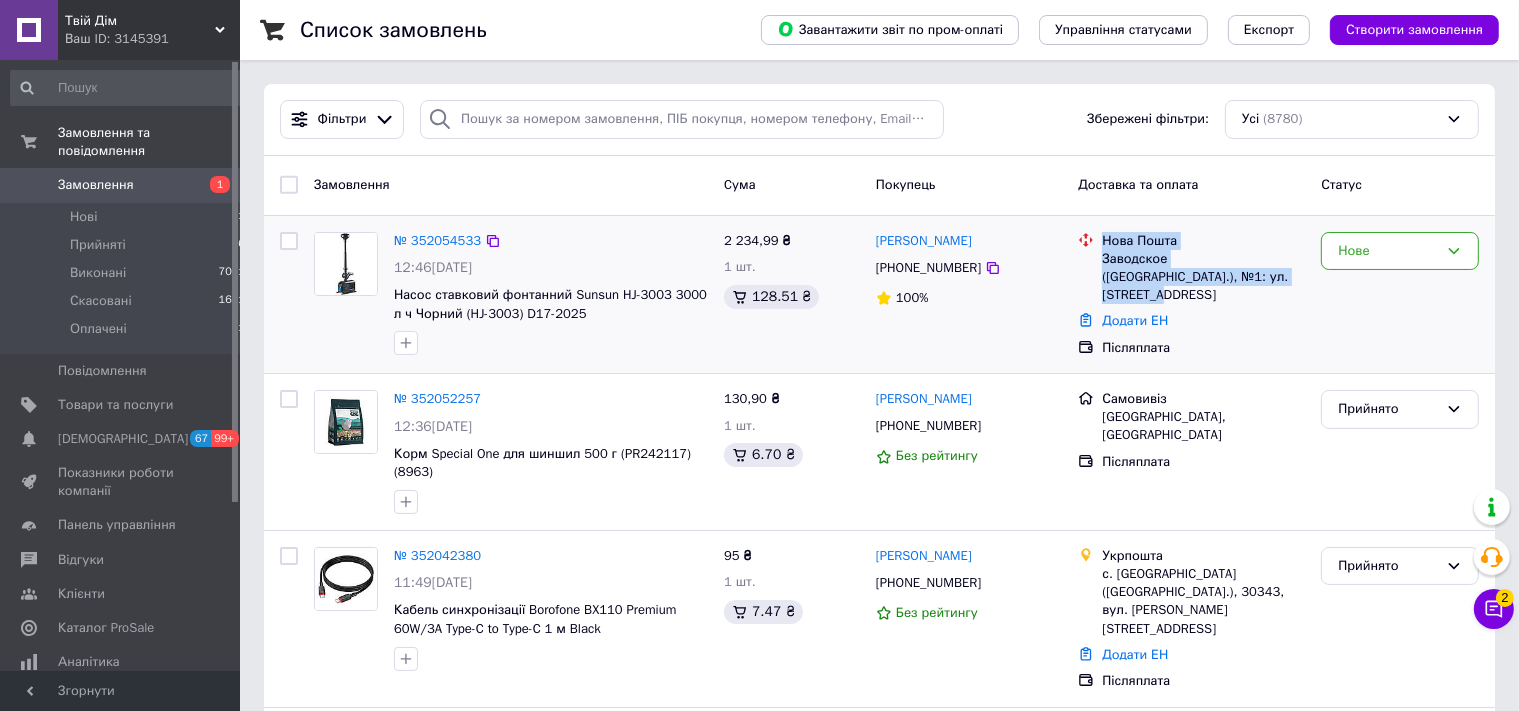 drag, startPoint x: 1105, startPoint y: 244, endPoint x: 1208, endPoint y: 285, distance: 110.860275 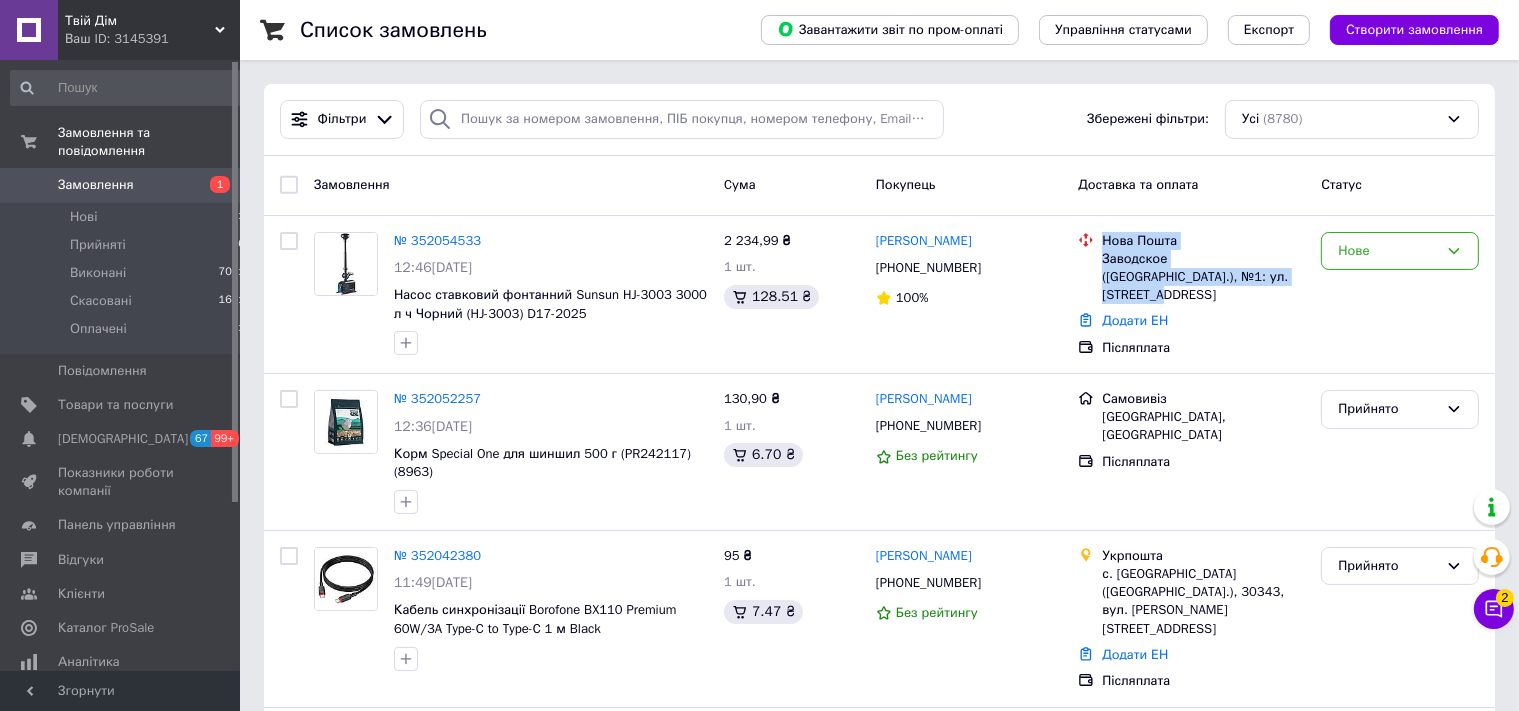 click at bounding box center (1195, 285) 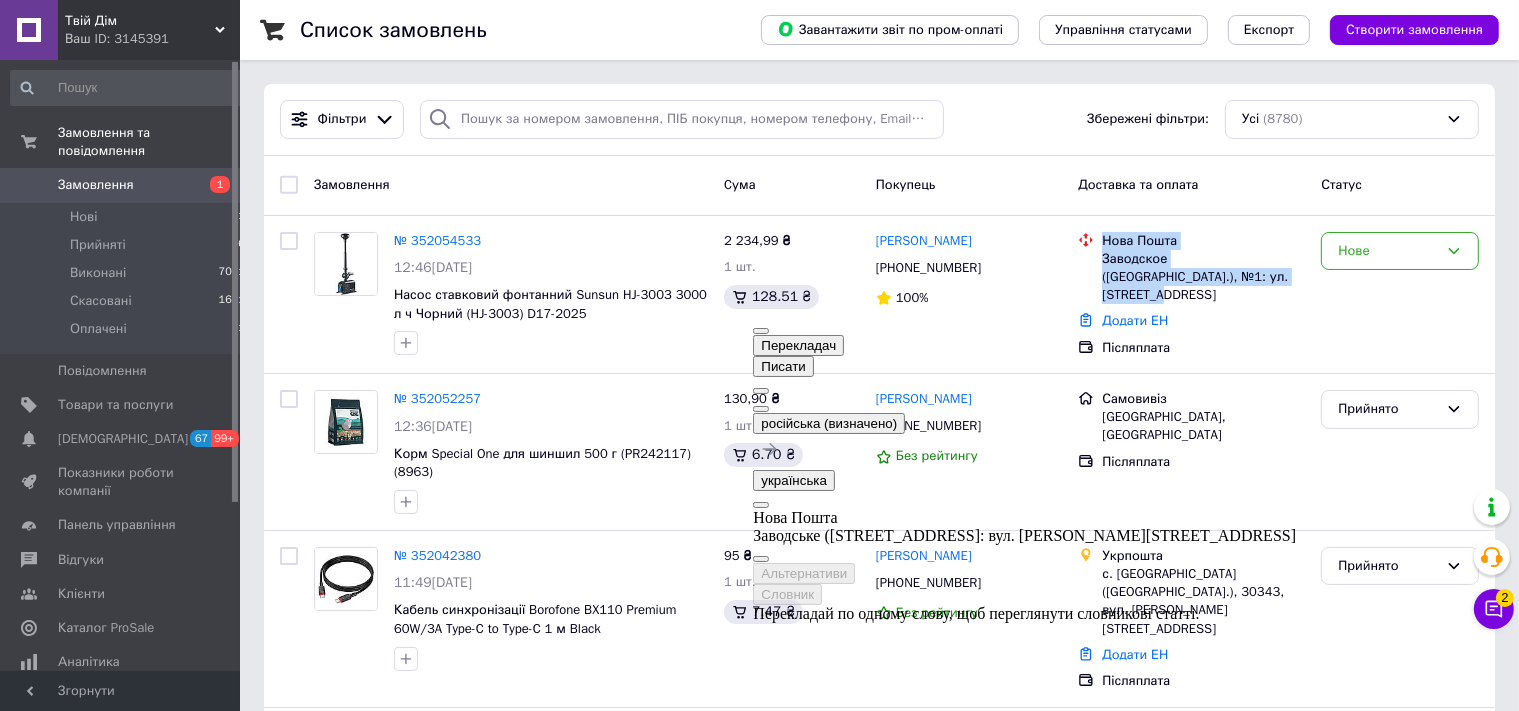 click at bounding box center [761, 559] 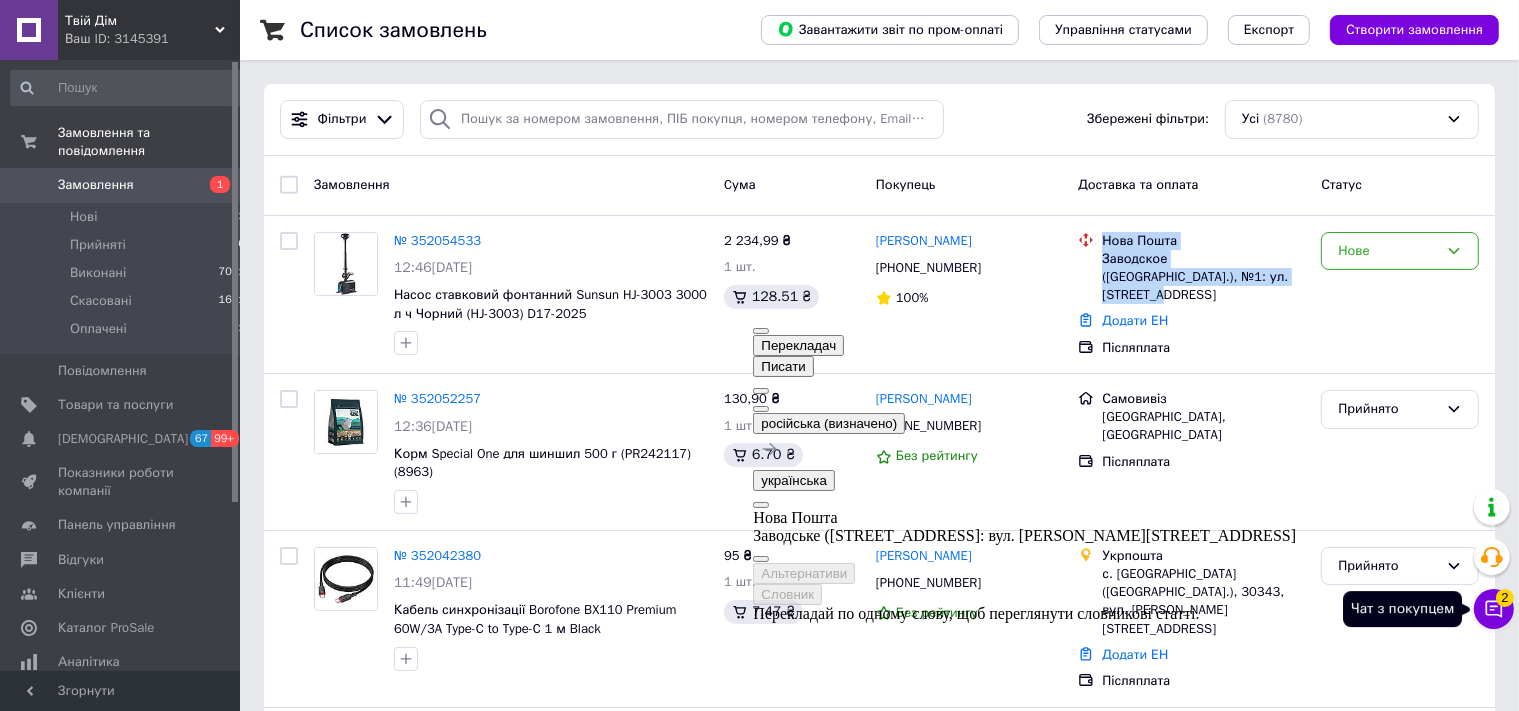 click on "Чат з покупцем 2" at bounding box center [1494, 609] 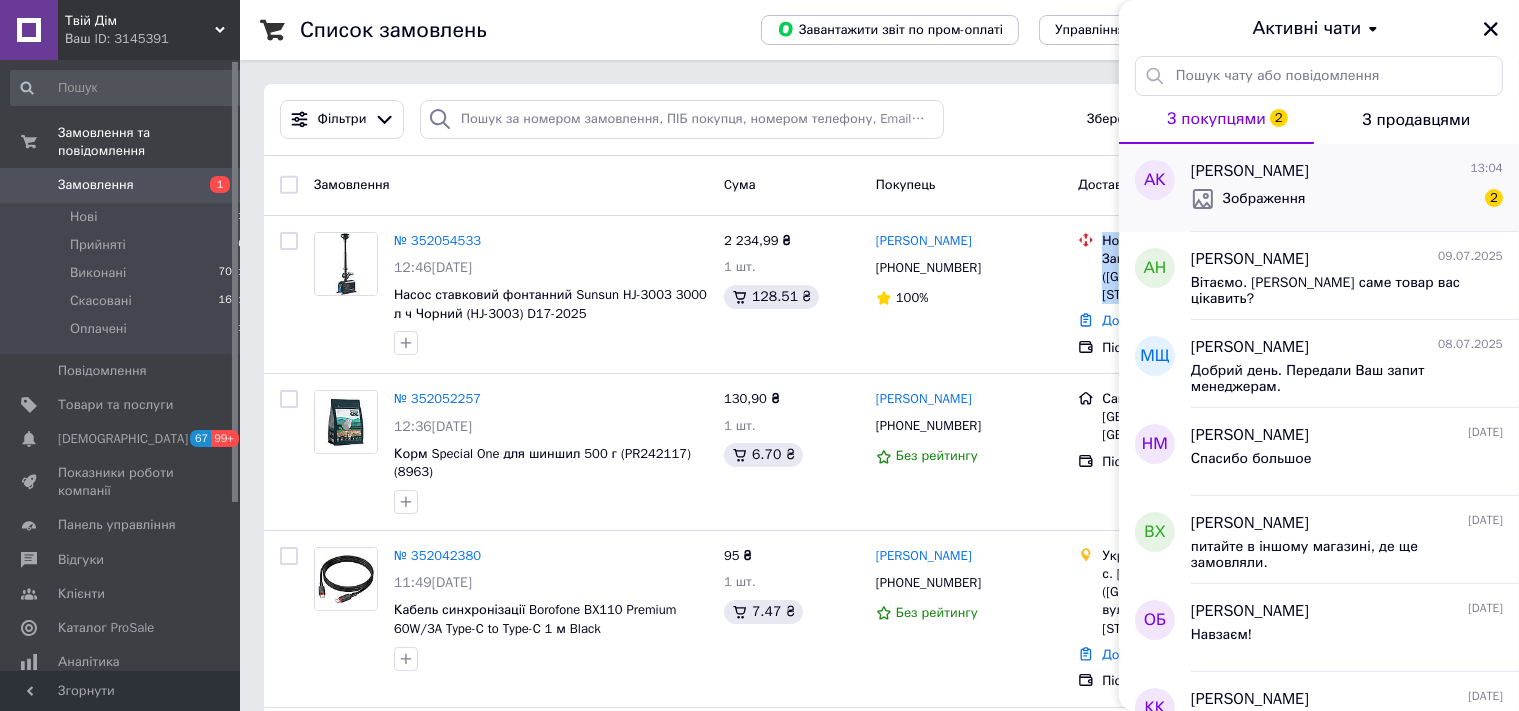 click on "Зображення 2" at bounding box center (1347, 199) 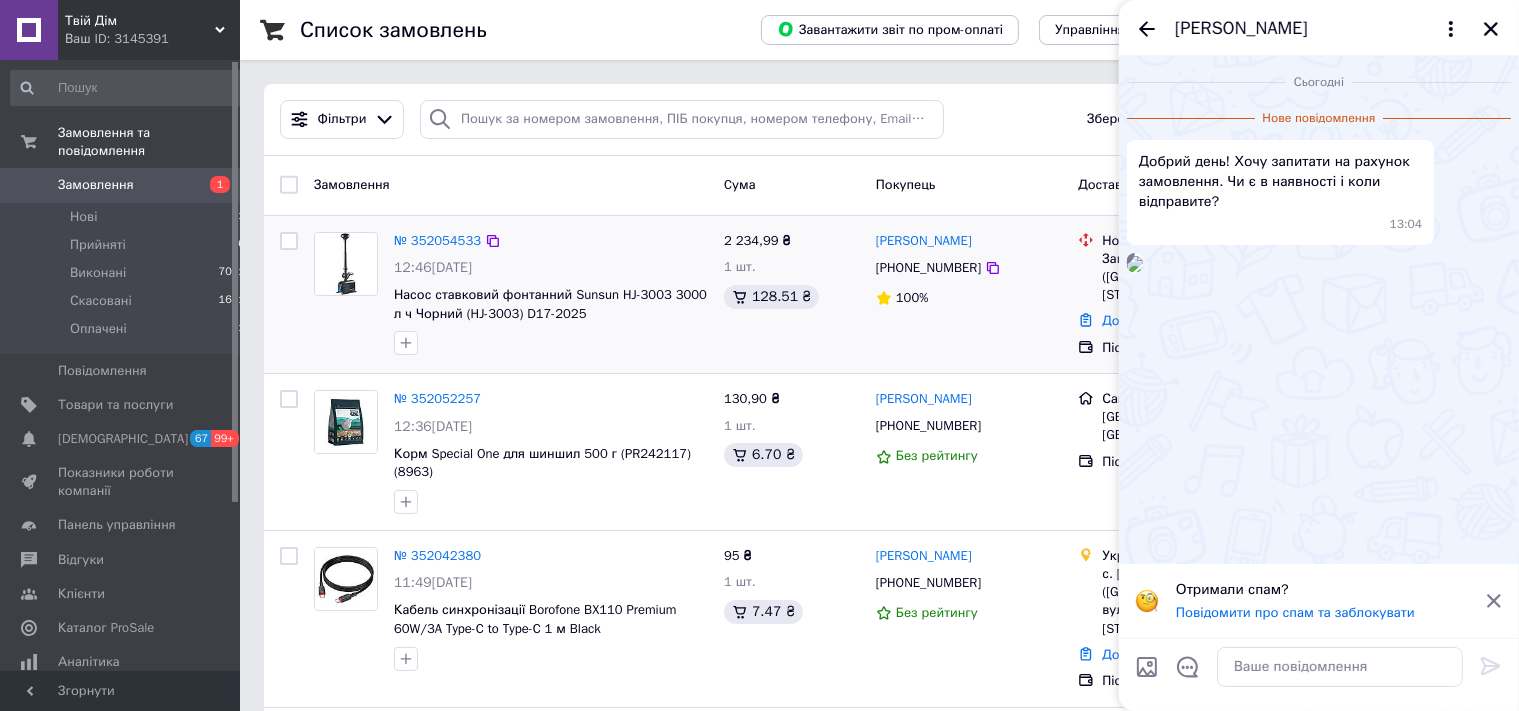 click on "100%" at bounding box center (969, 298) 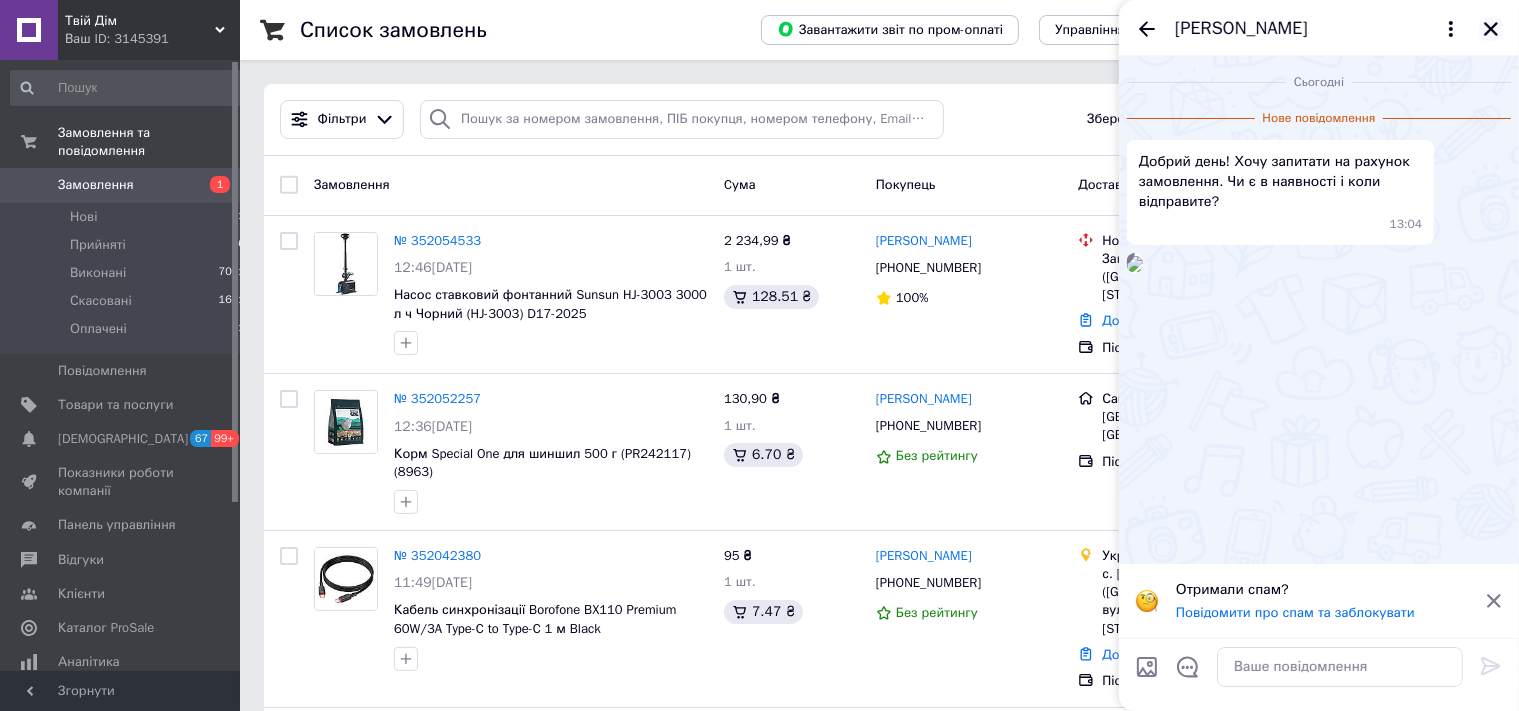 click 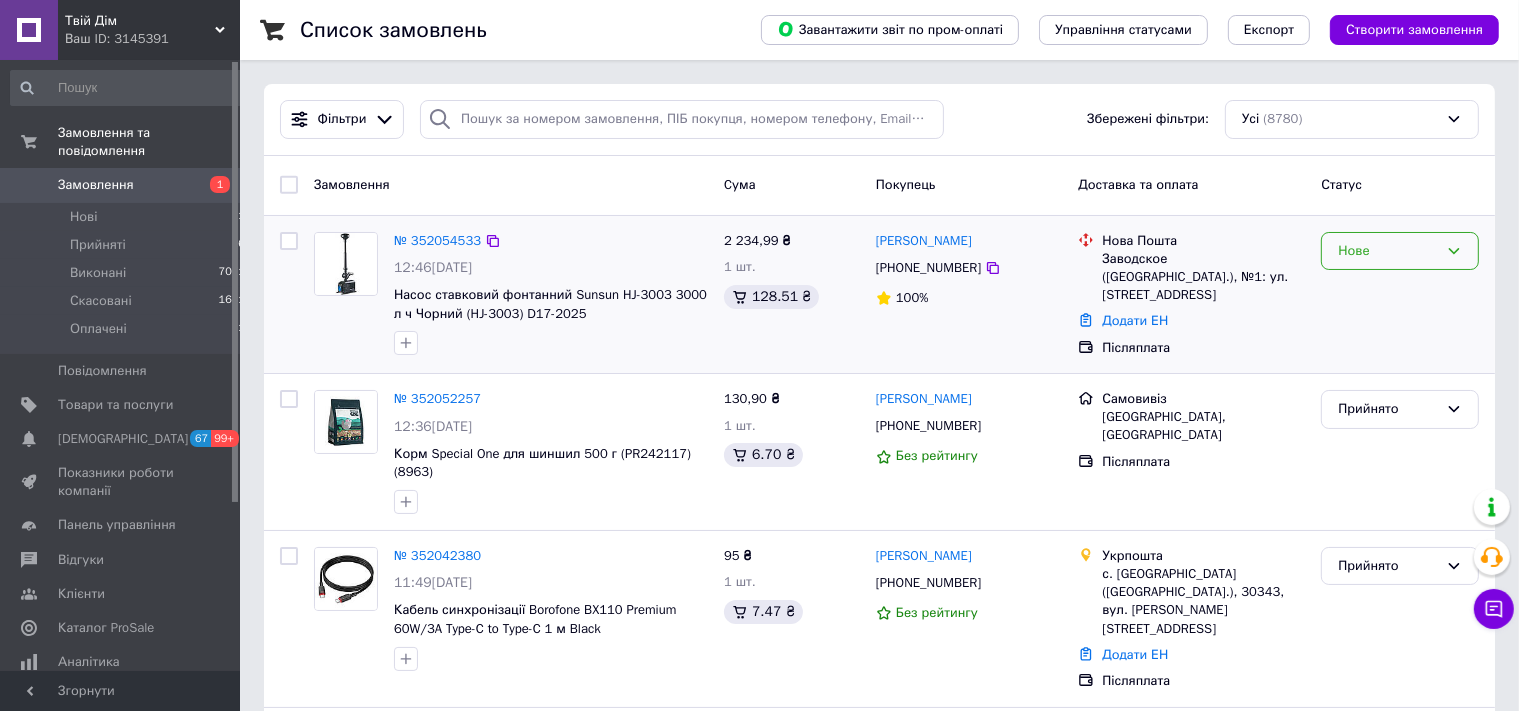 click 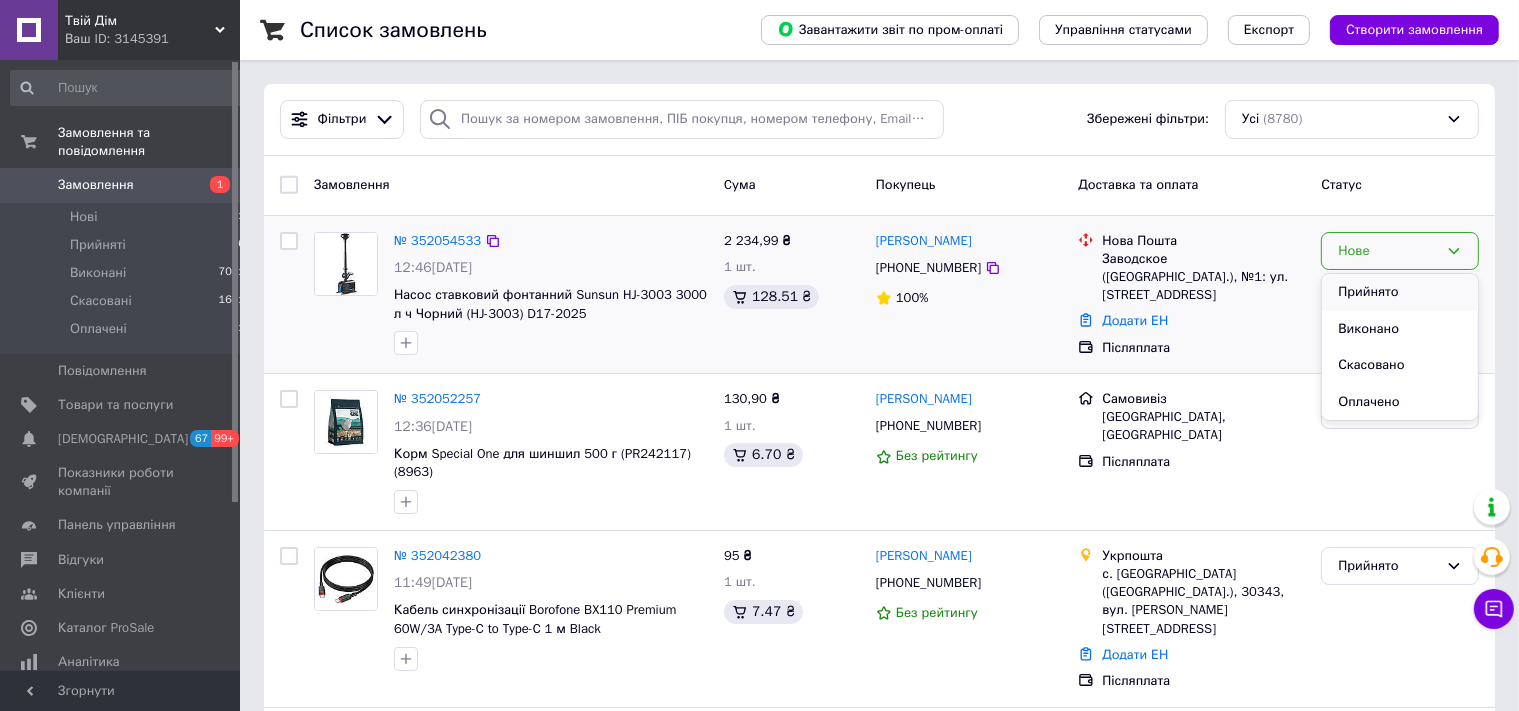 click on "Прийнято" at bounding box center [1400, 292] 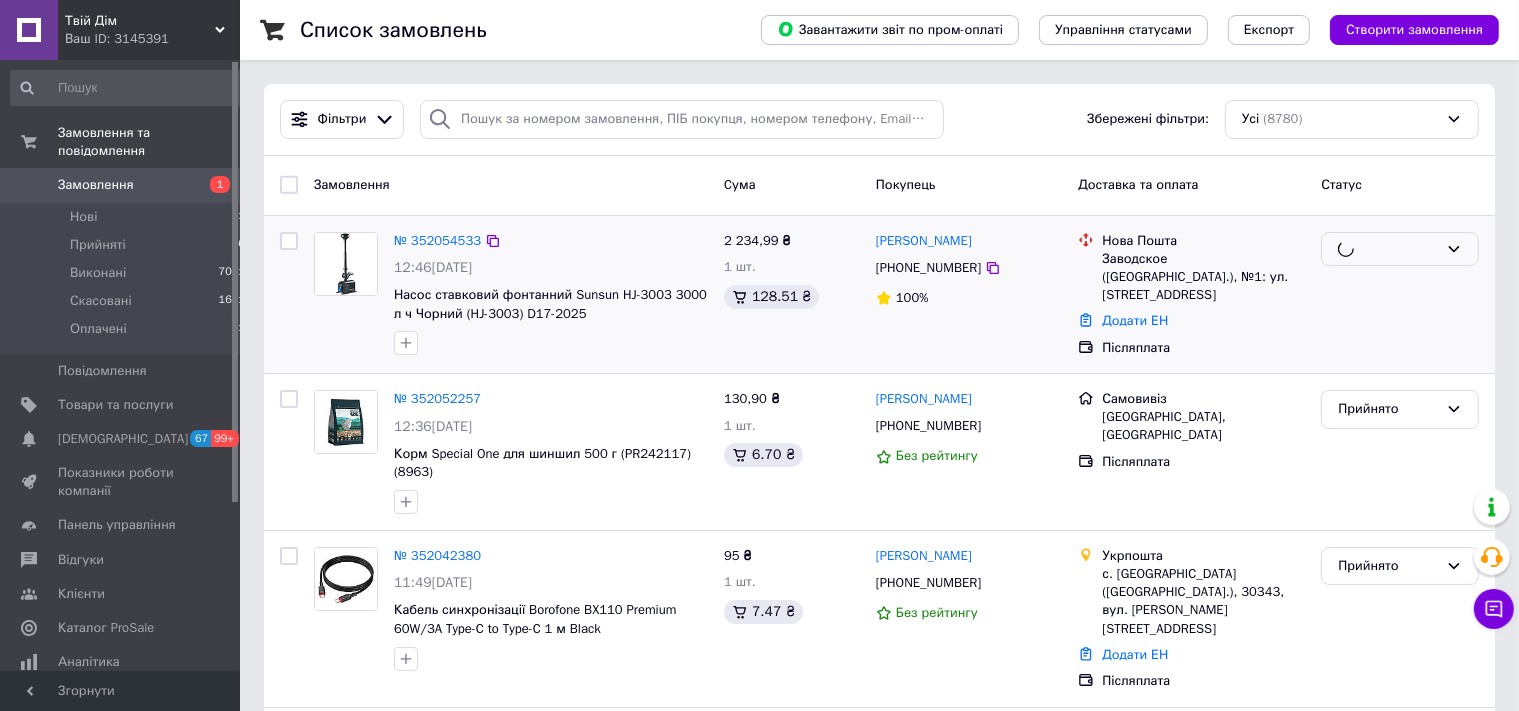 click on "Післяплата" at bounding box center [1203, 348] 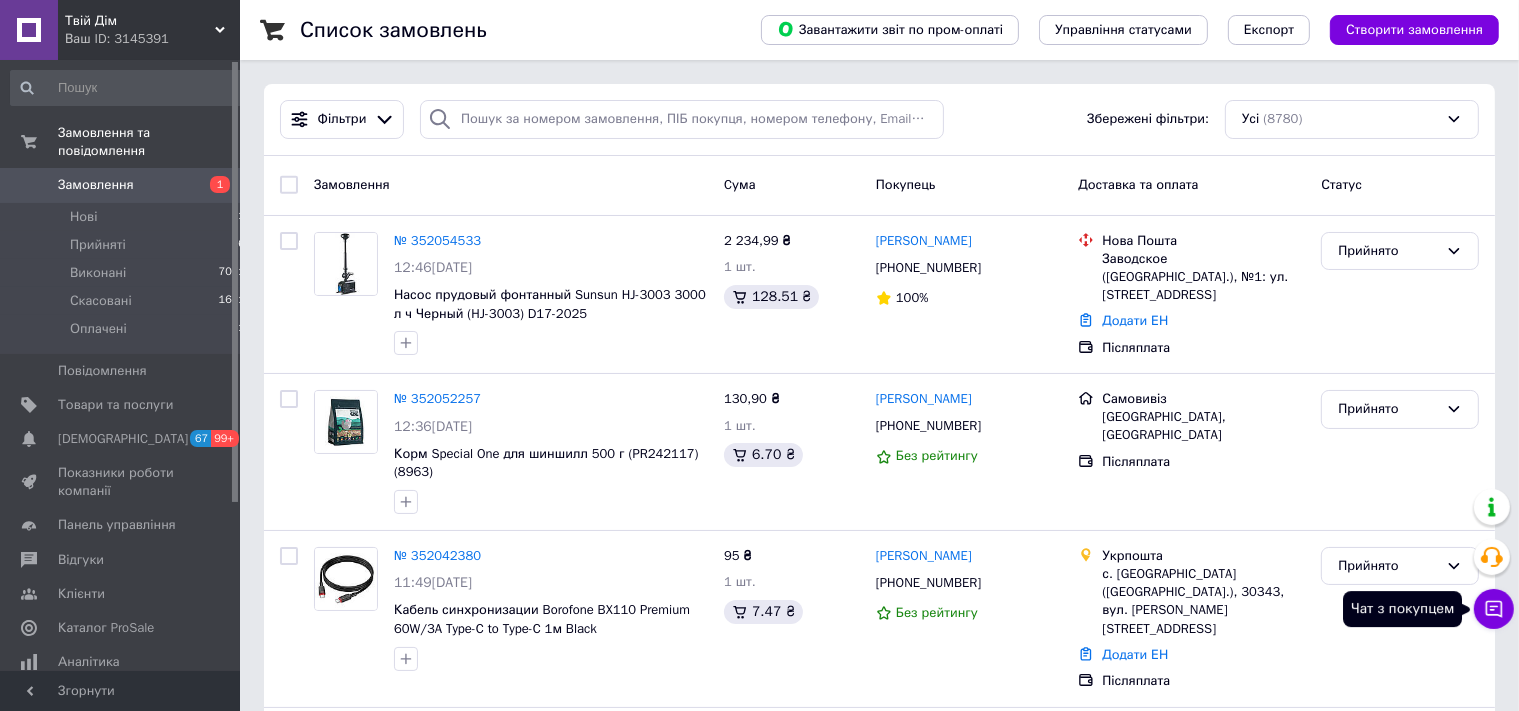 click 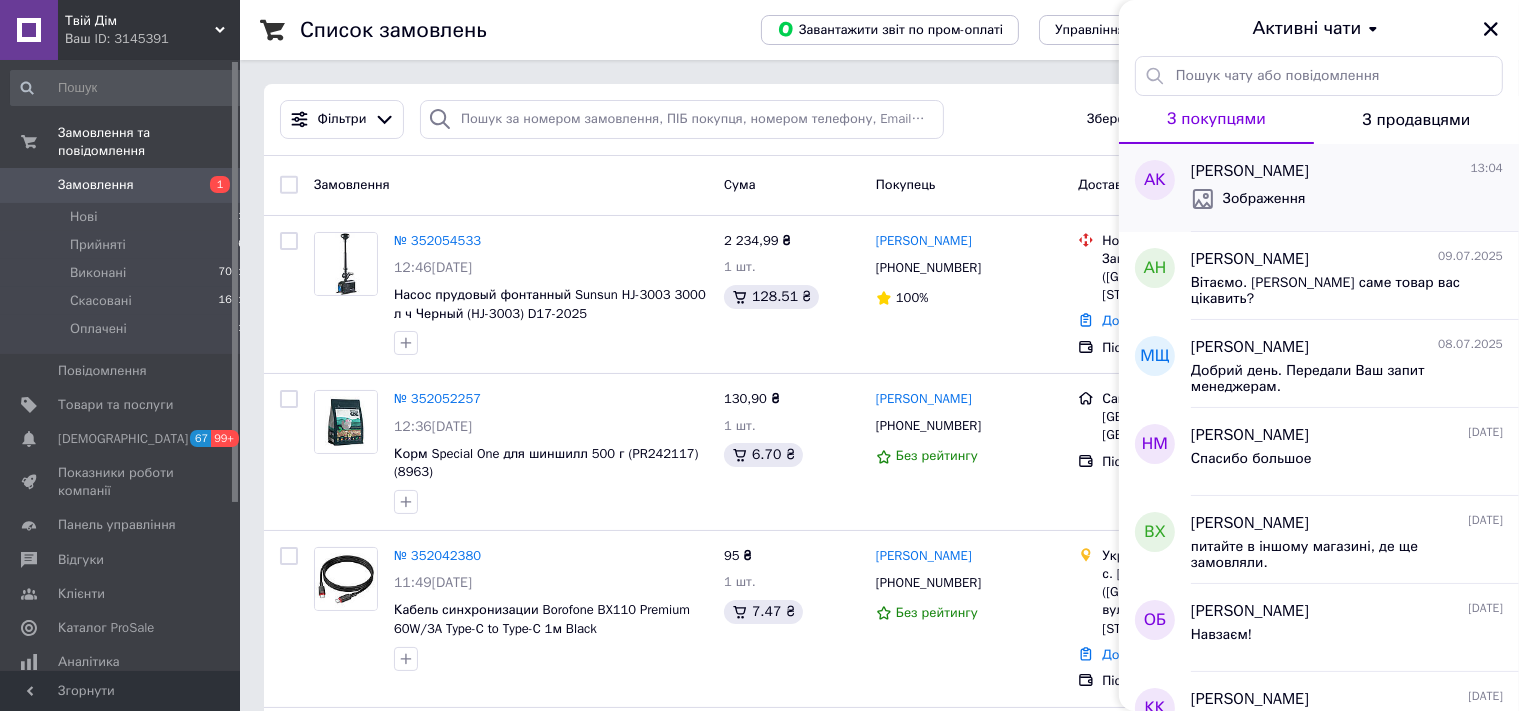 click on "Зображення" at bounding box center (1264, 199) 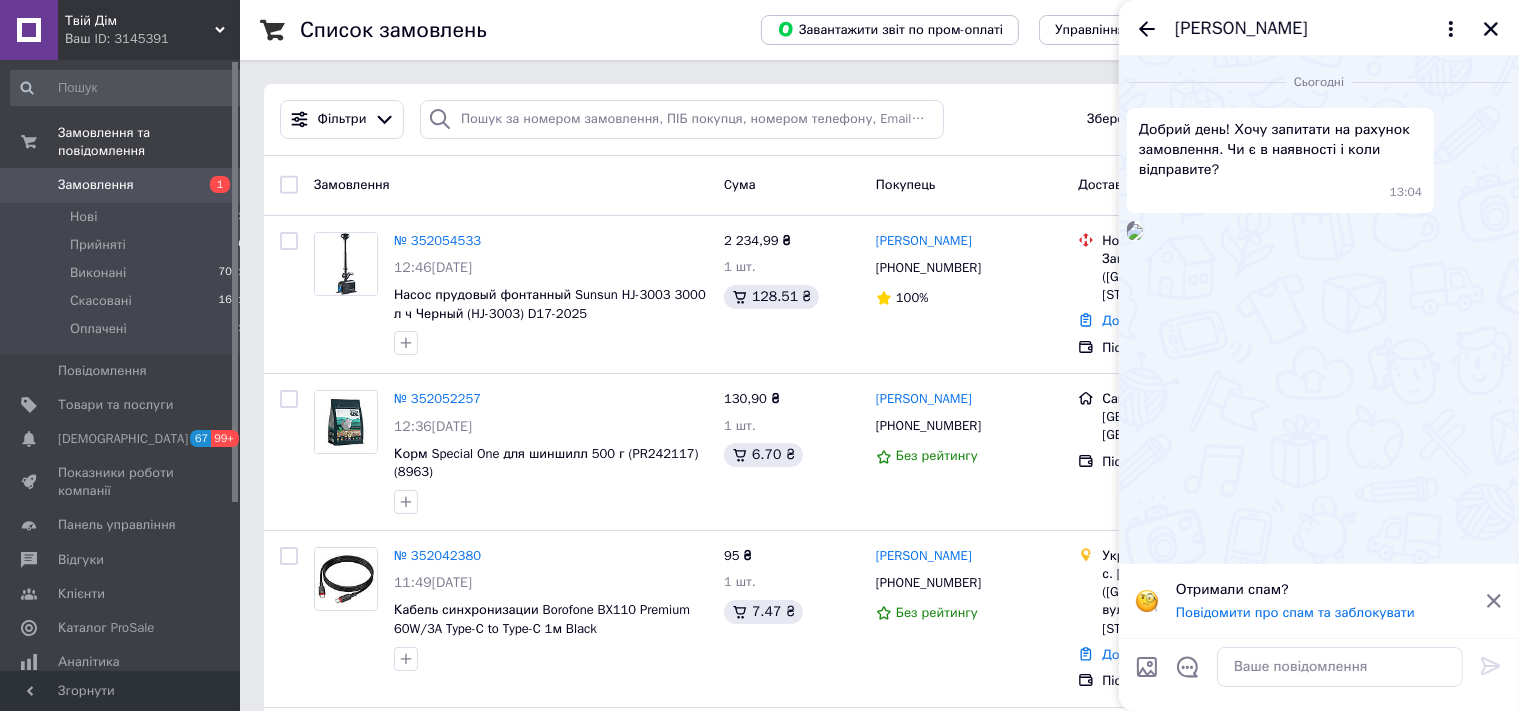 click at bounding box center [1135, 232] 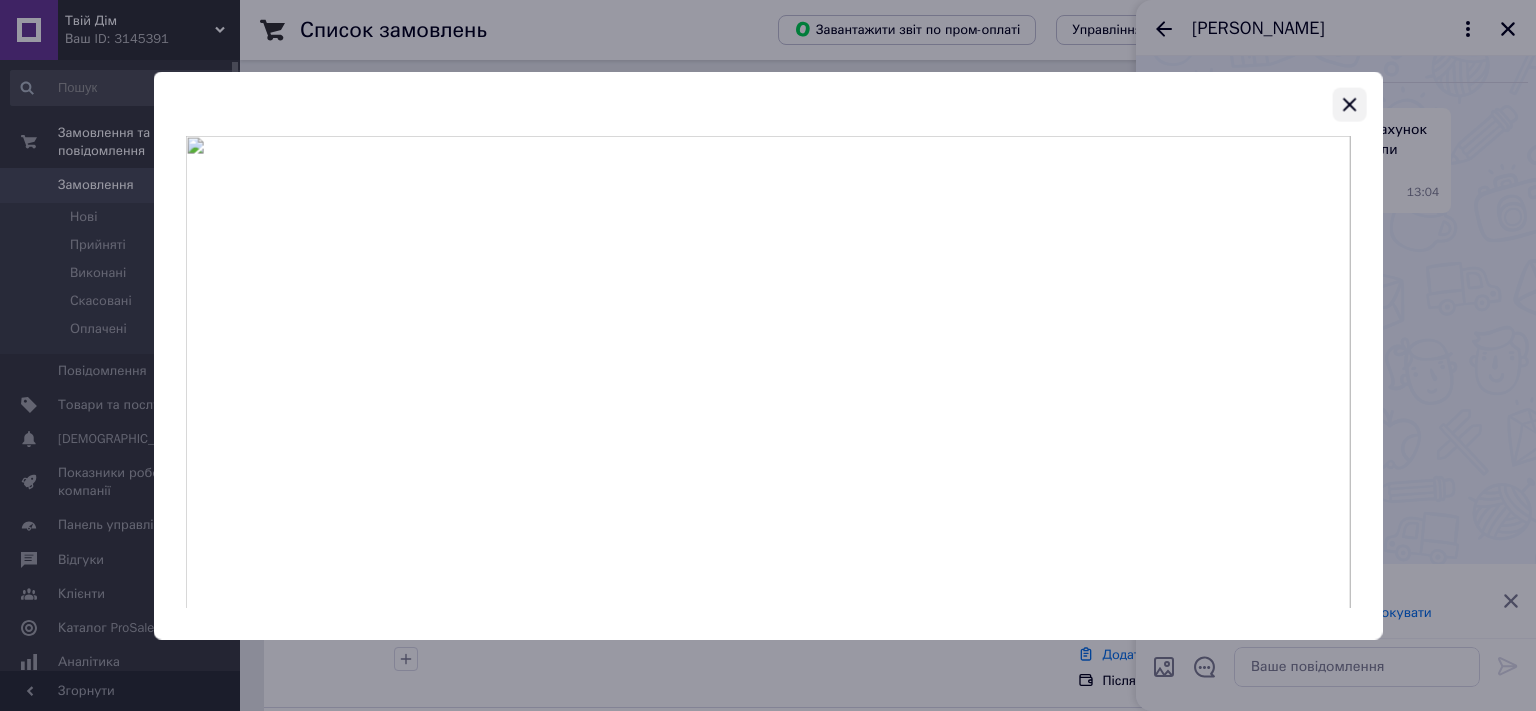 click 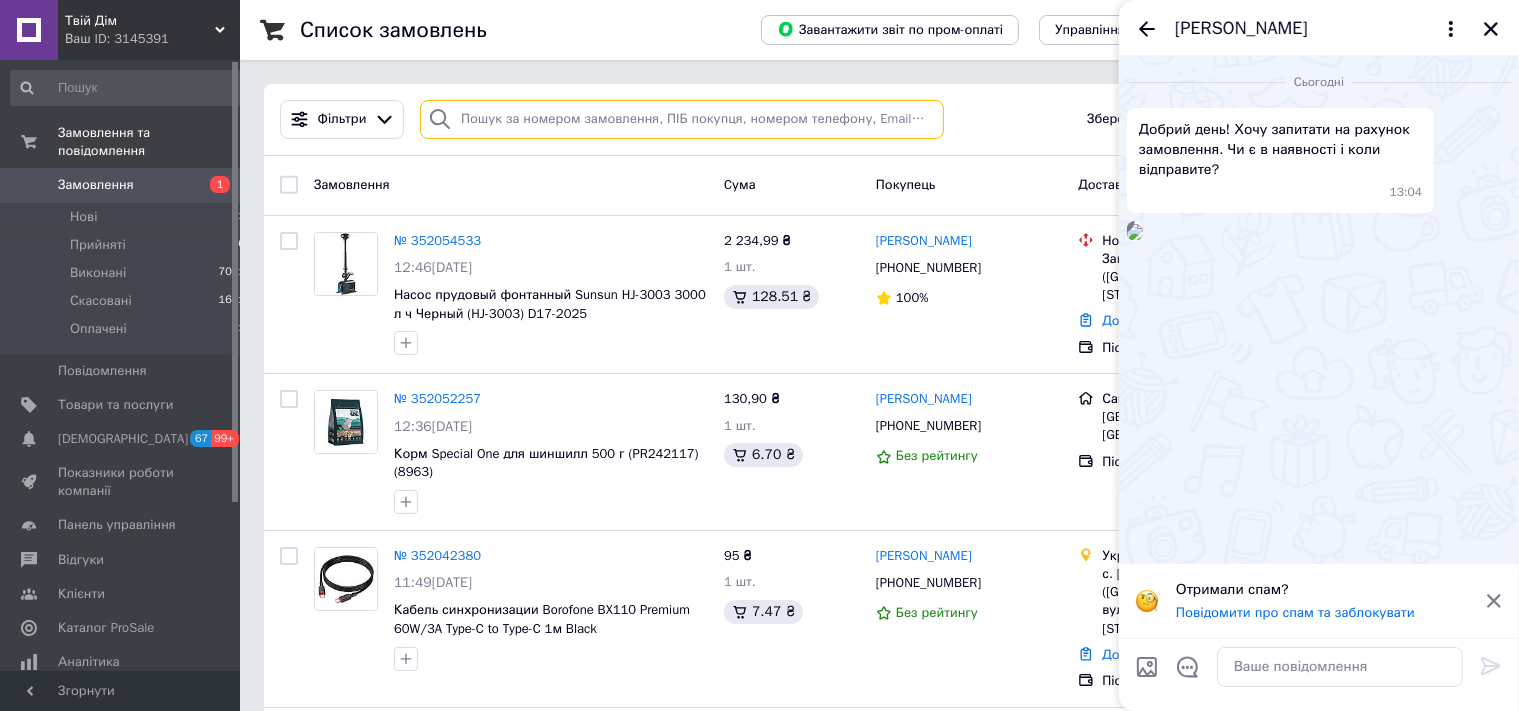 click at bounding box center (682, 119) 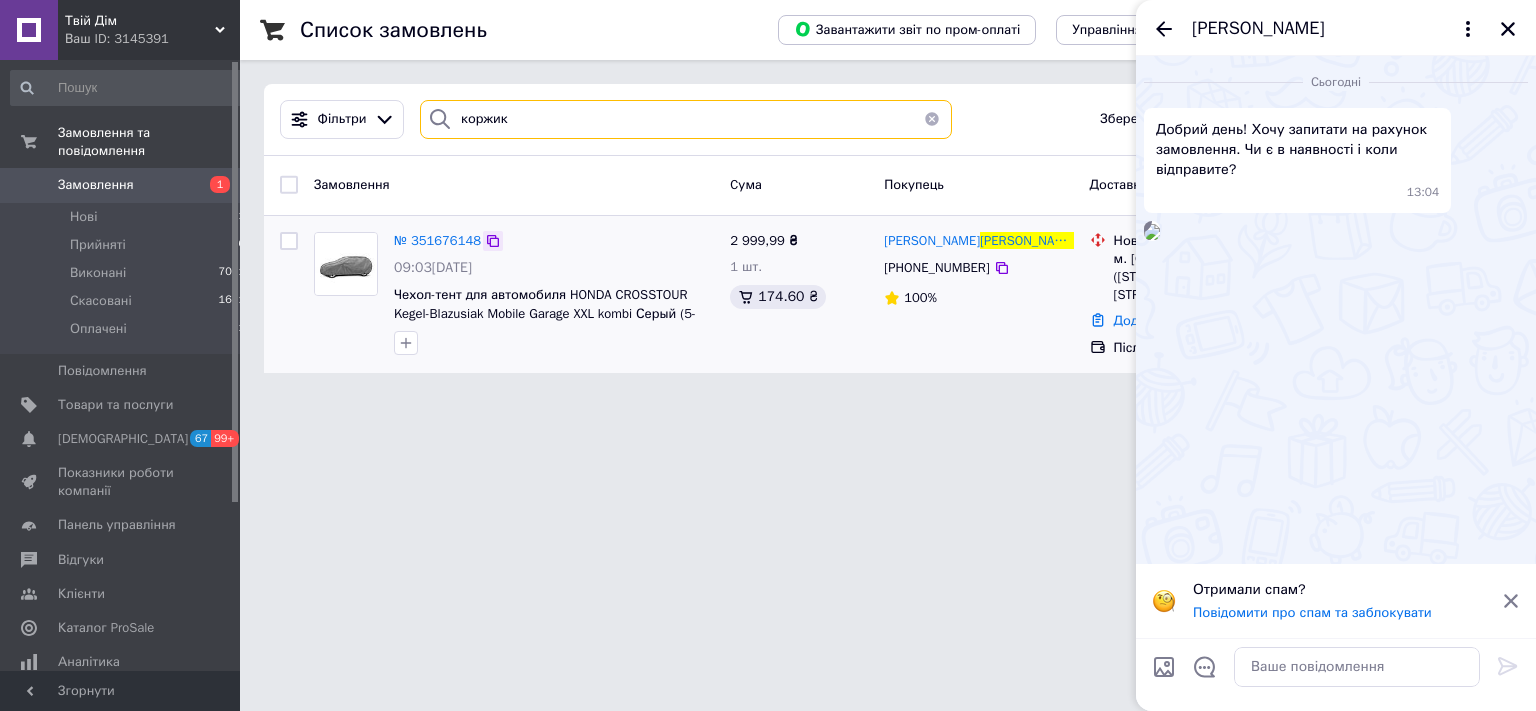type on "коржик" 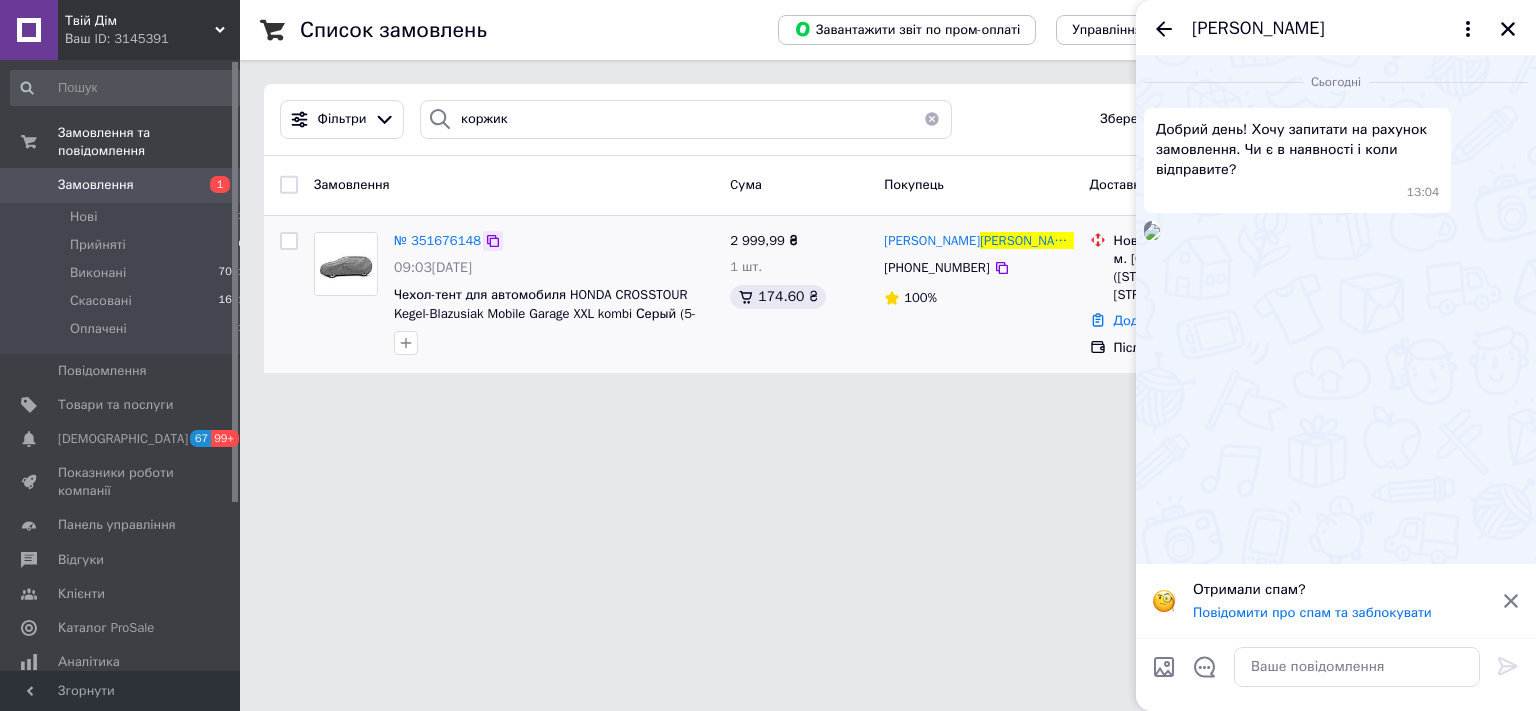 click 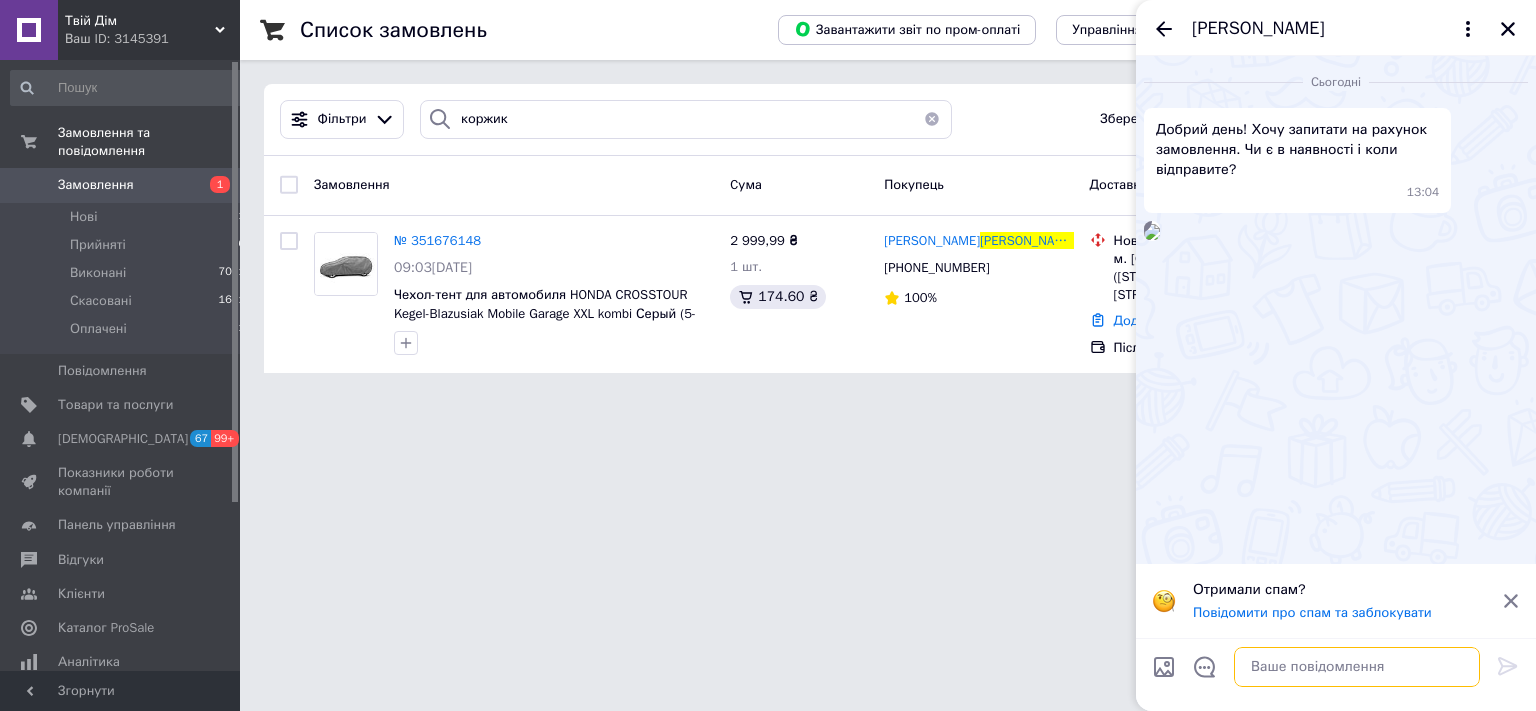 click at bounding box center [1357, 667] 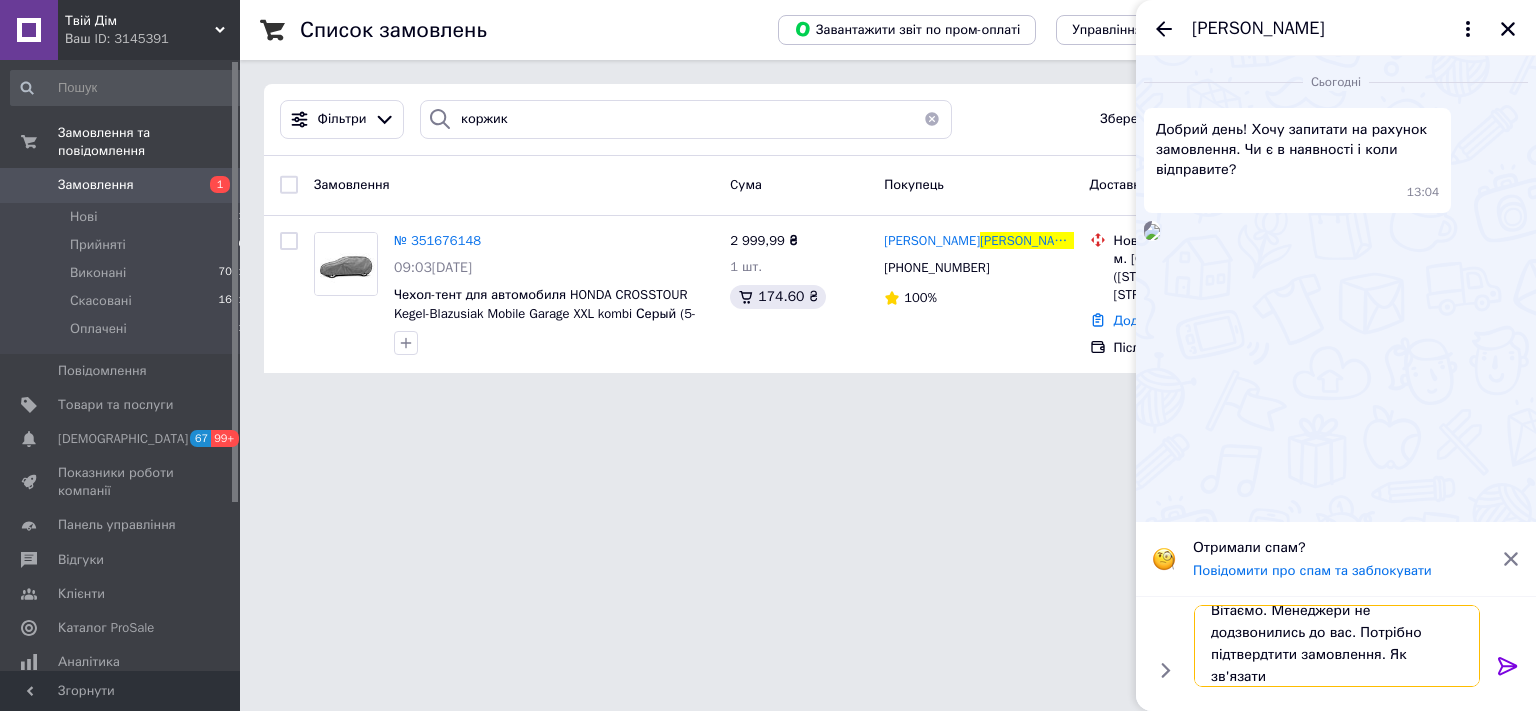 scroll, scrollTop: 2, scrollLeft: 0, axis: vertical 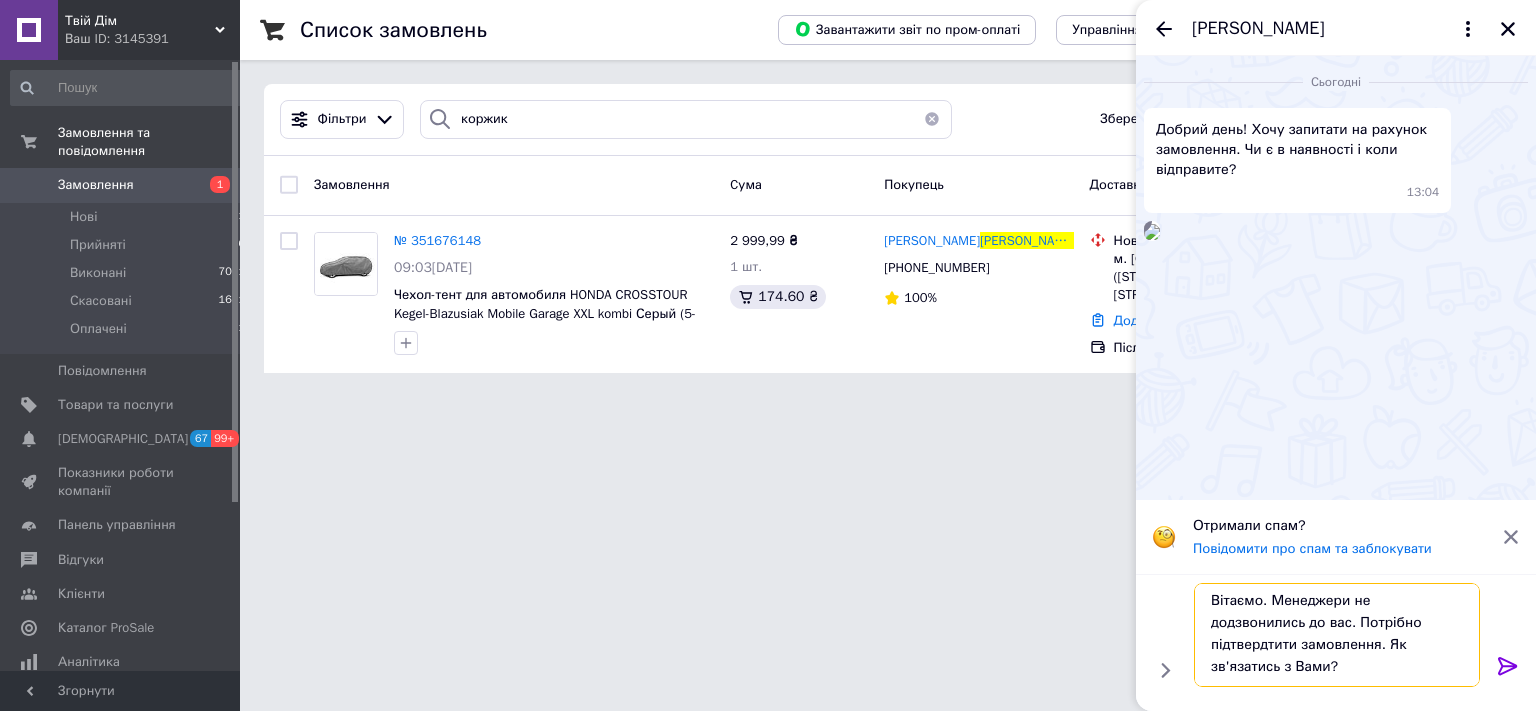 click on "Вітаємо. Менеджери не додзвонились до вас. Потрібно підтвердтити замовлення. Як зв'язатись з Вами?" at bounding box center [1337, 635] 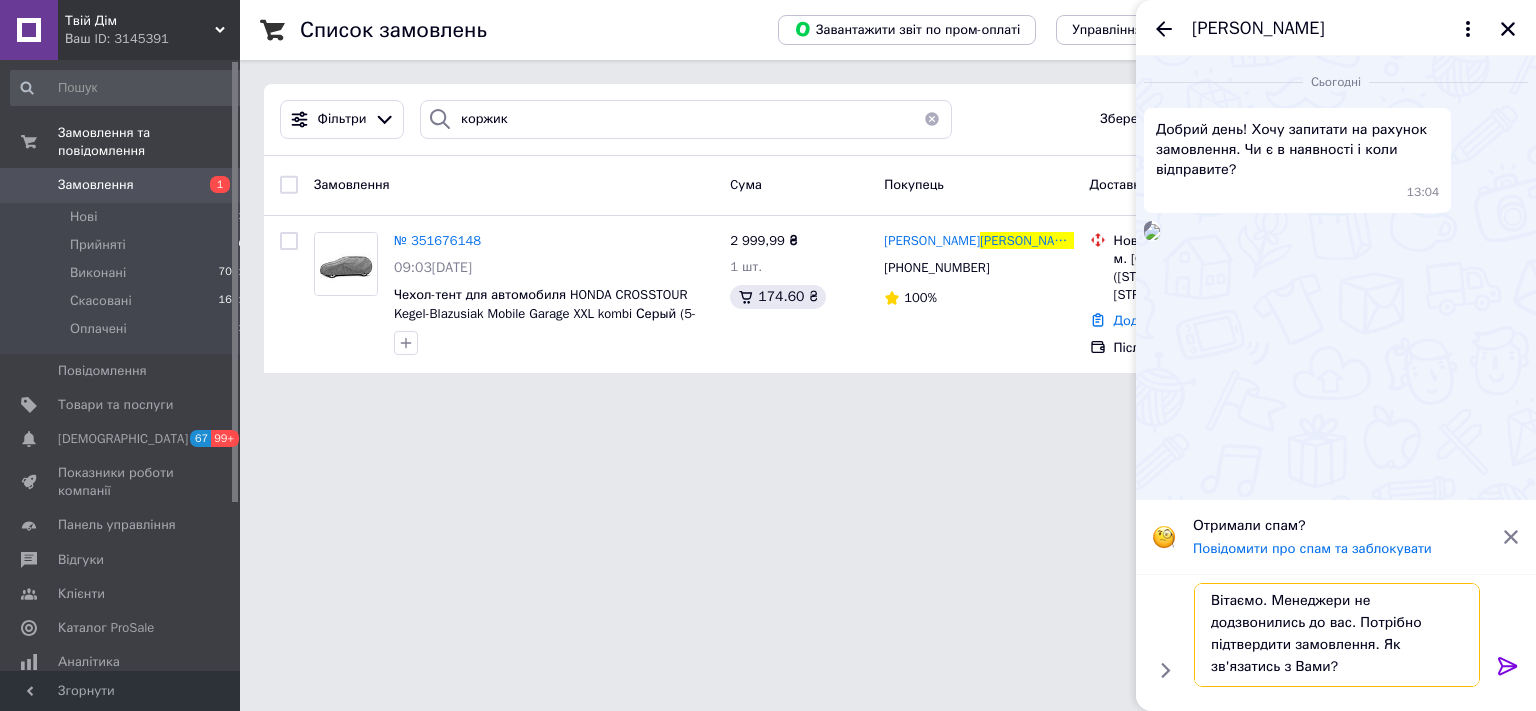 type on "Вітаємо. Менеджери не додзвонились до вас. Потрібно підтвердити замовлення. Як зв'язатись з Вами?" 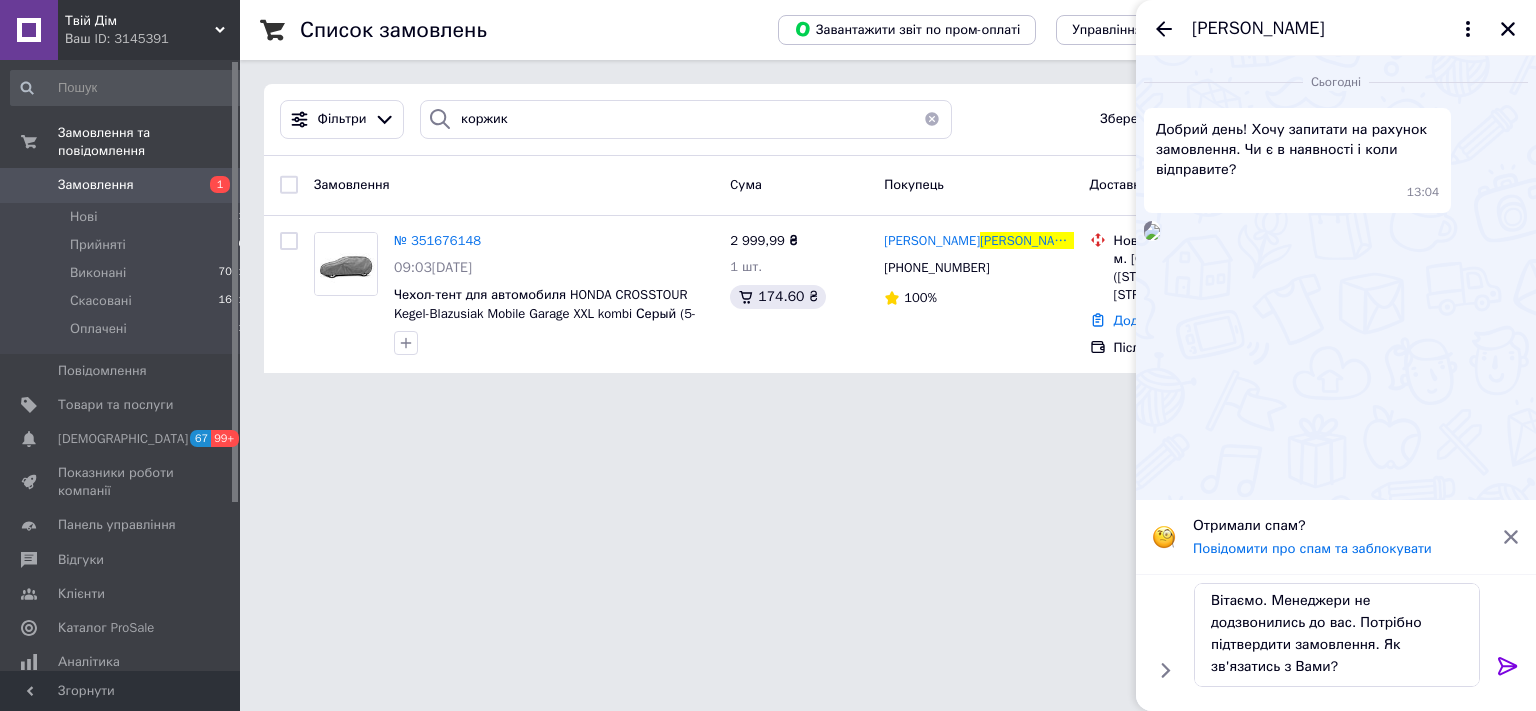 click 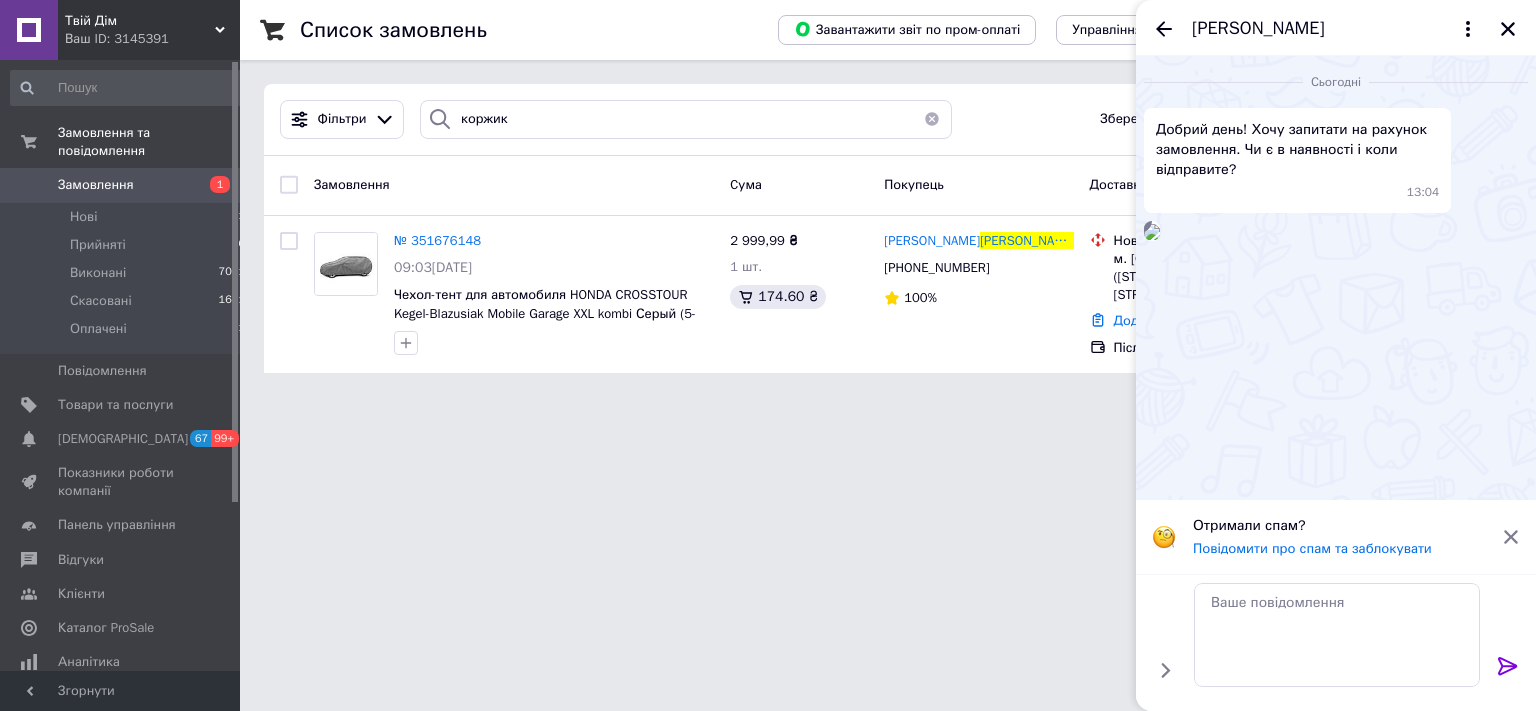 scroll, scrollTop: 0, scrollLeft: 0, axis: both 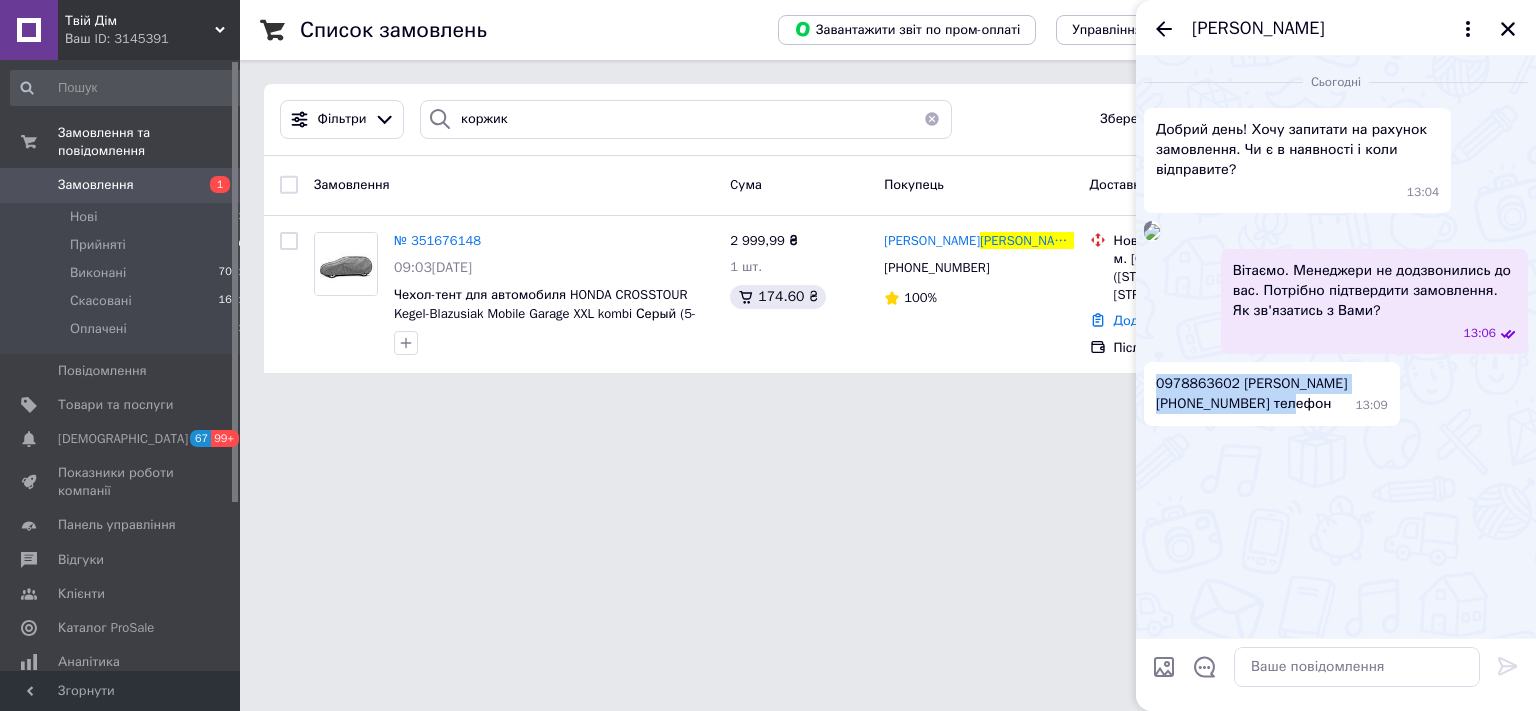 copy on "0978863602 [PERSON_NAME] [PHONE_NUMBER] телефон" 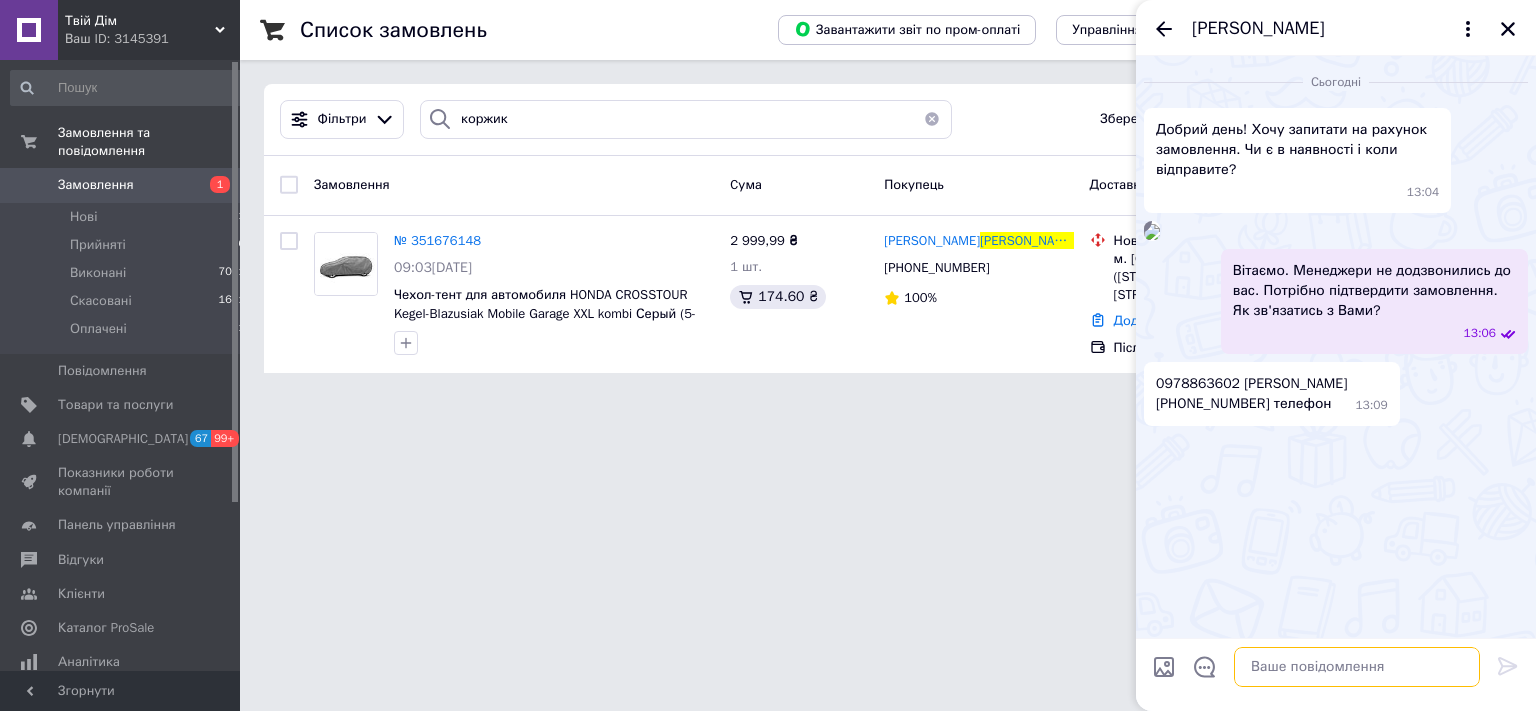 click at bounding box center [1357, 667] 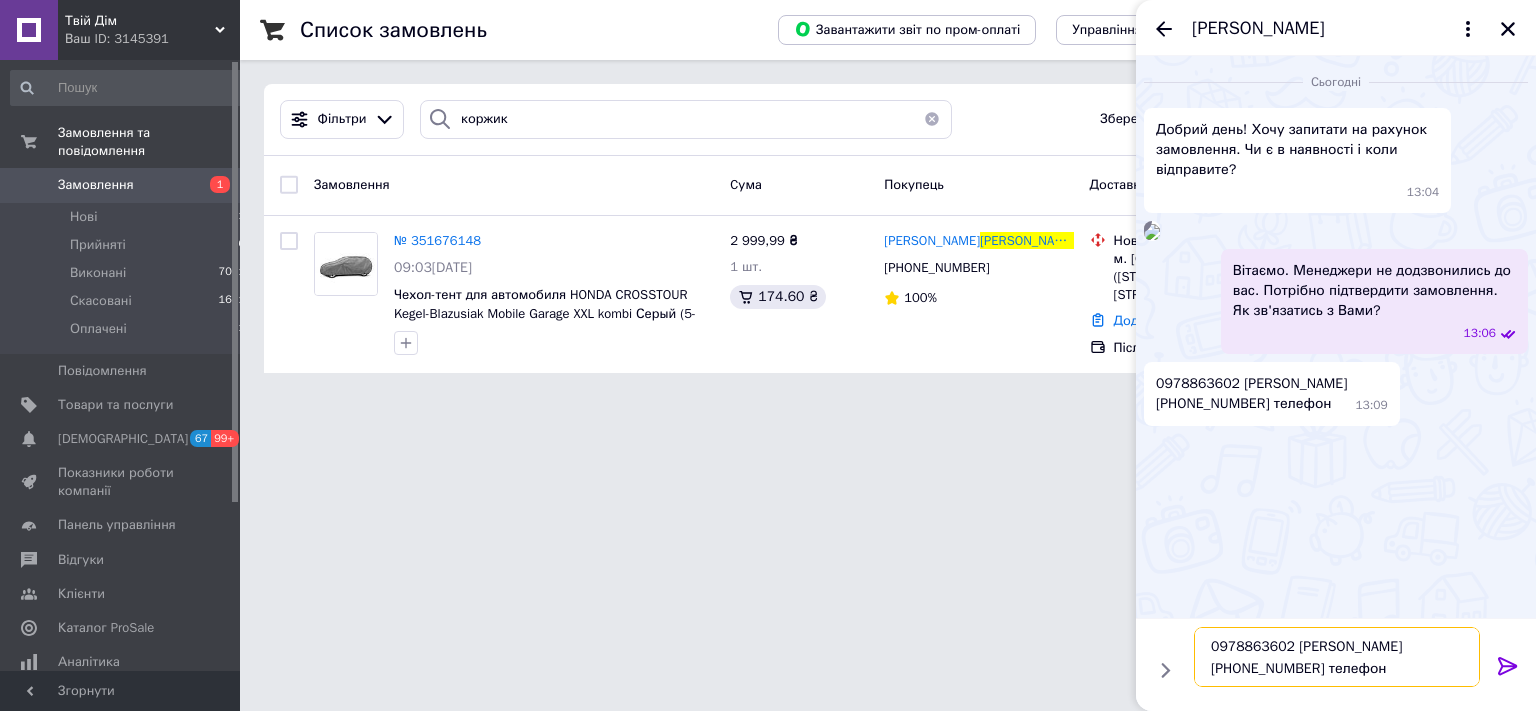 drag, startPoint x: 1367, startPoint y: 678, endPoint x: 1186, endPoint y: 645, distance: 183.98369 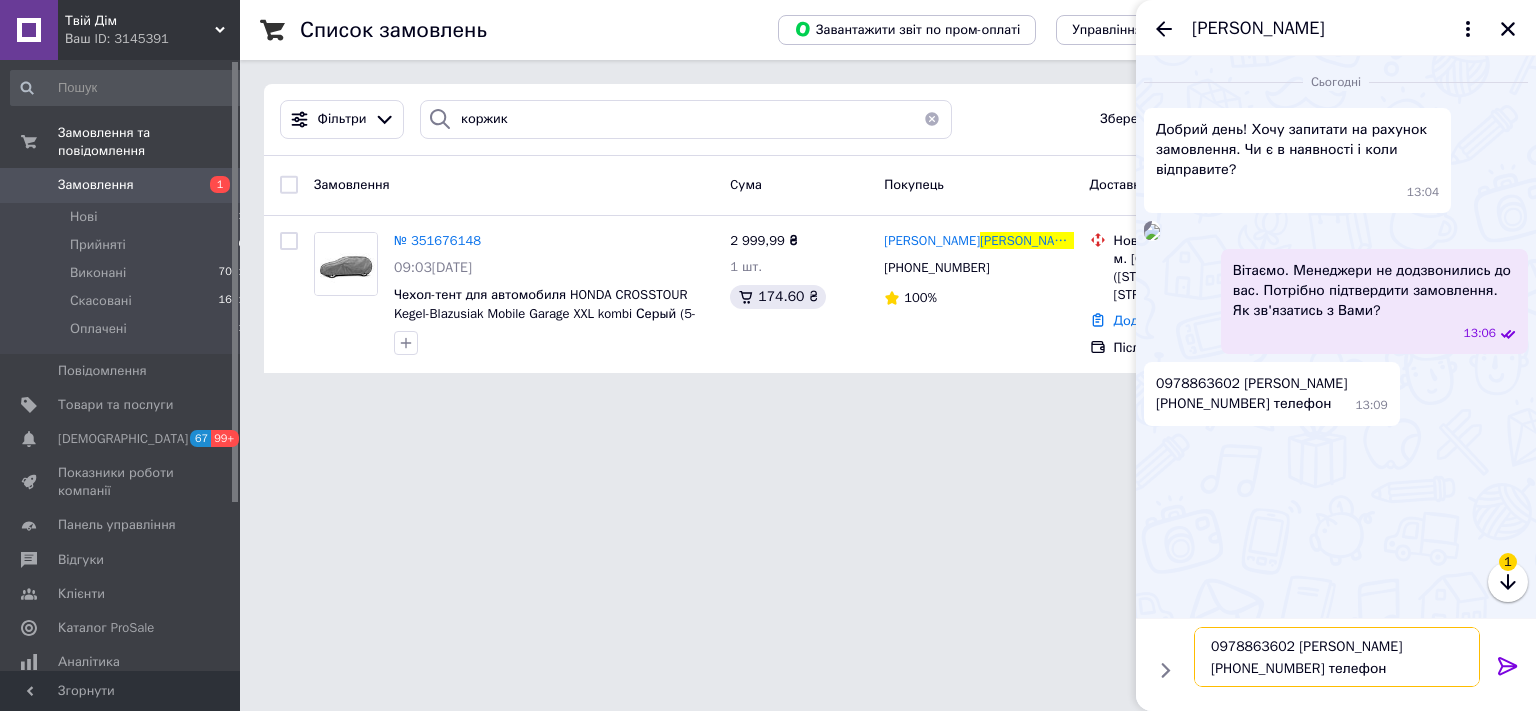 paste on "Передали ваш запит менеджерам." 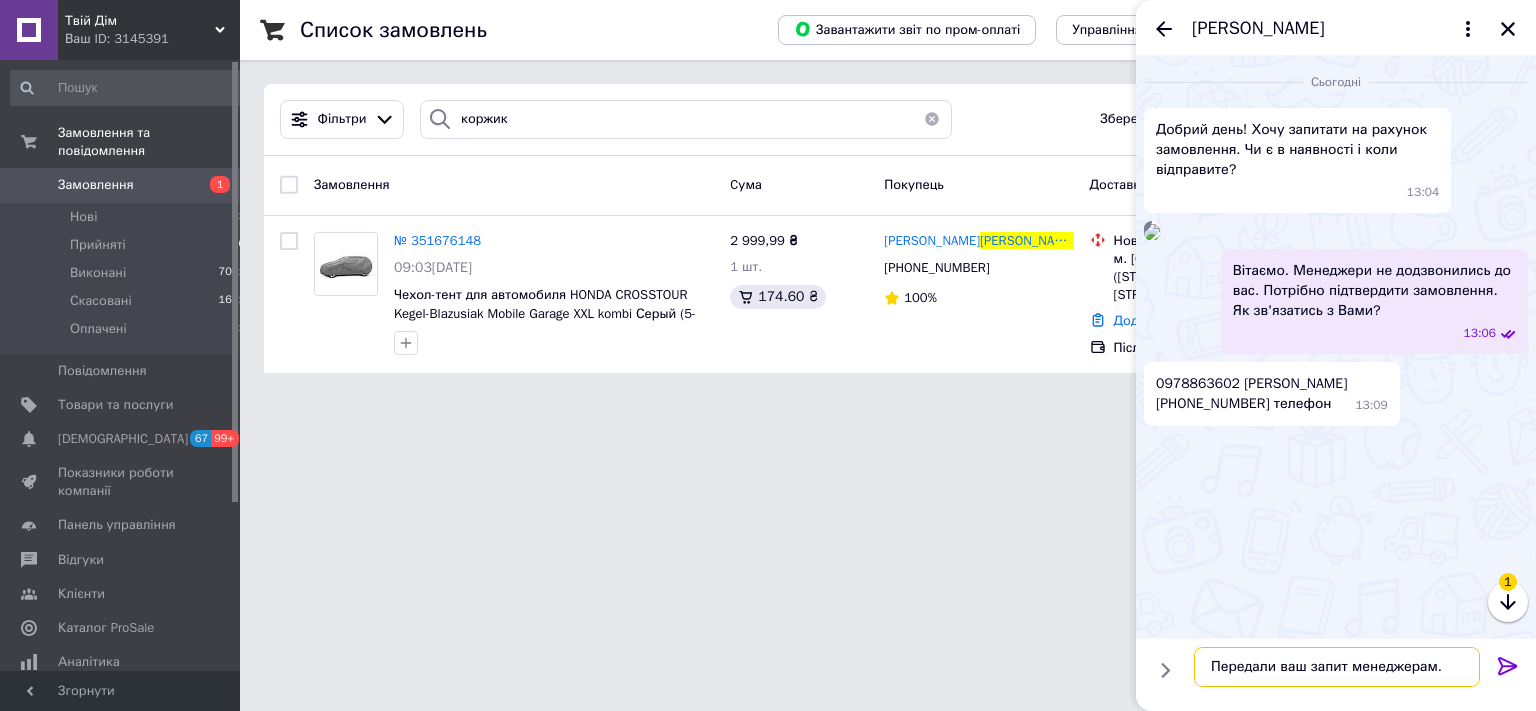 type on "Передали ваш запит менеджерам." 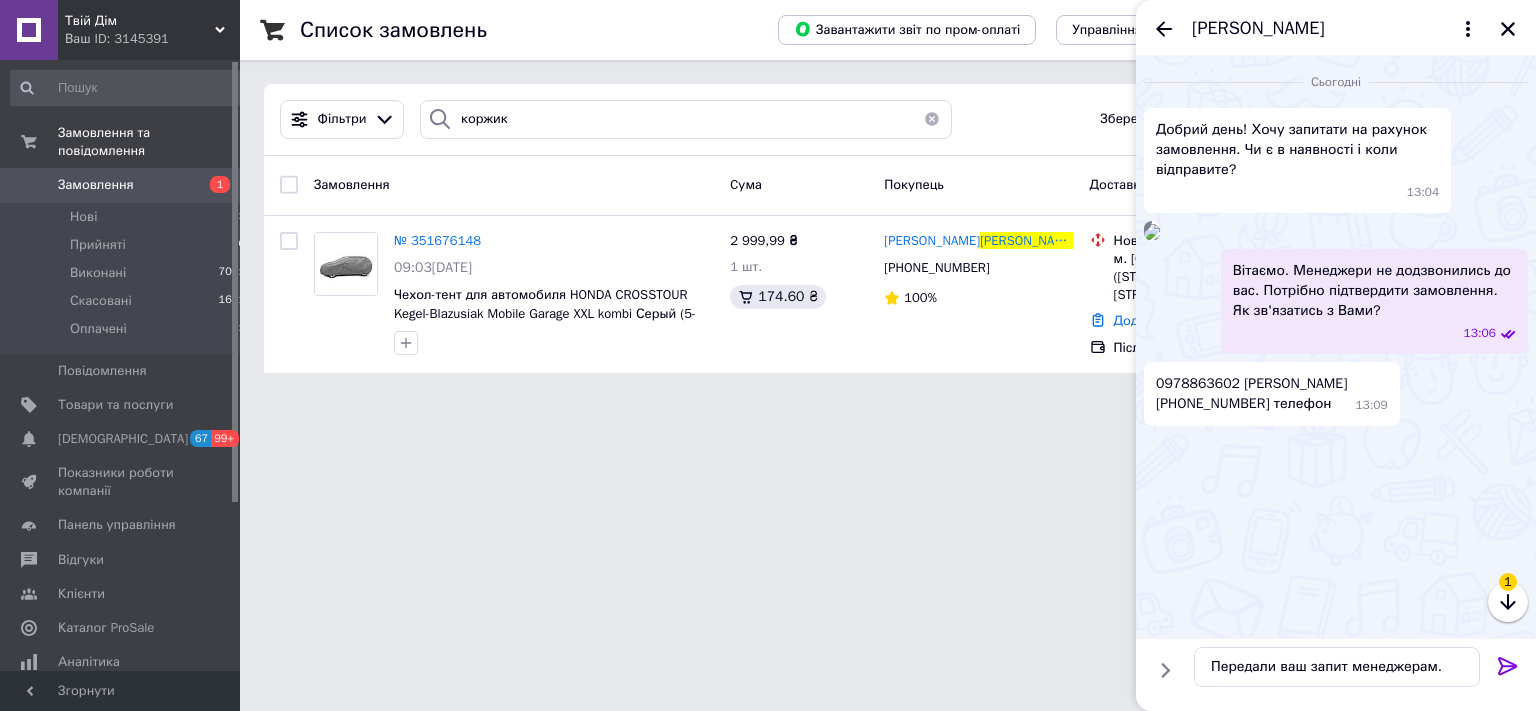 click 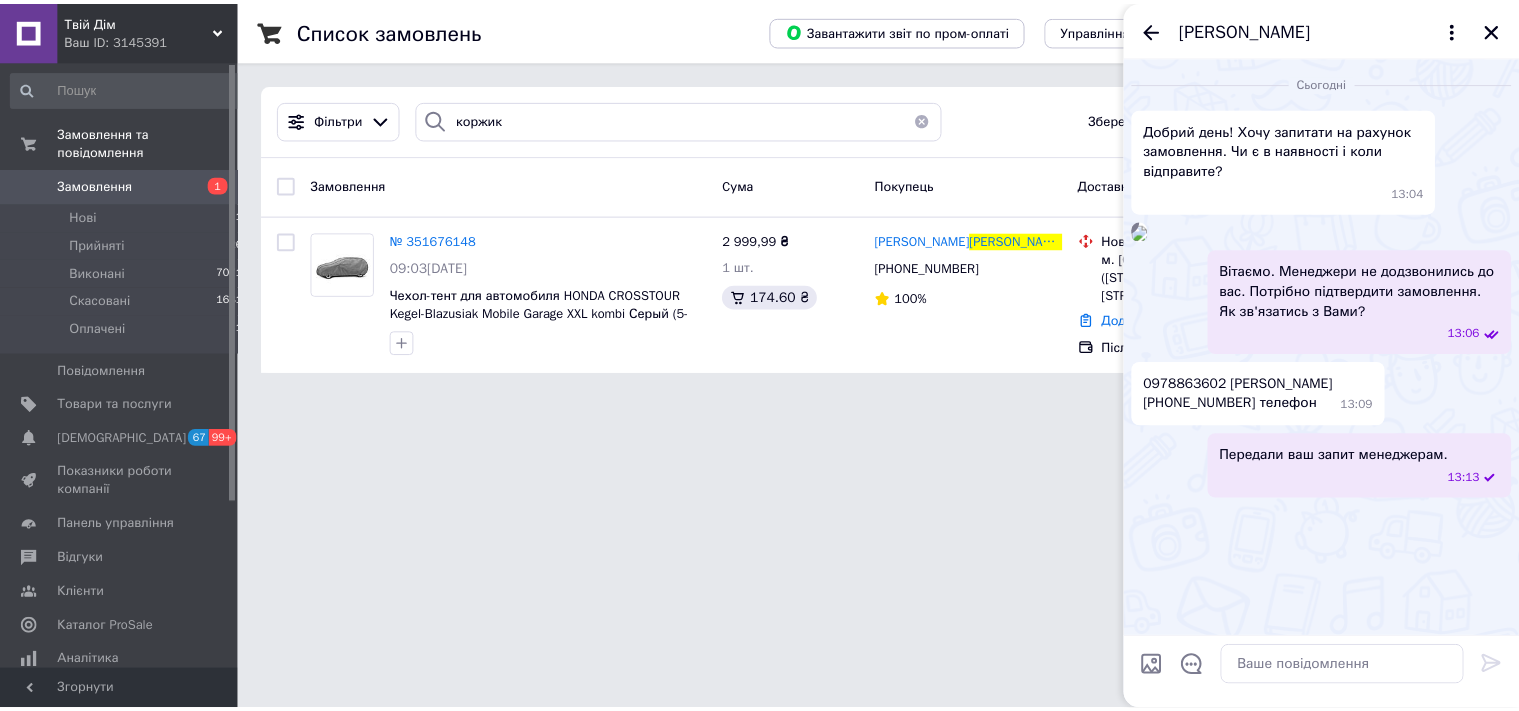 scroll, scrollTop: 149, scrollLeft: 0, axis: vertical 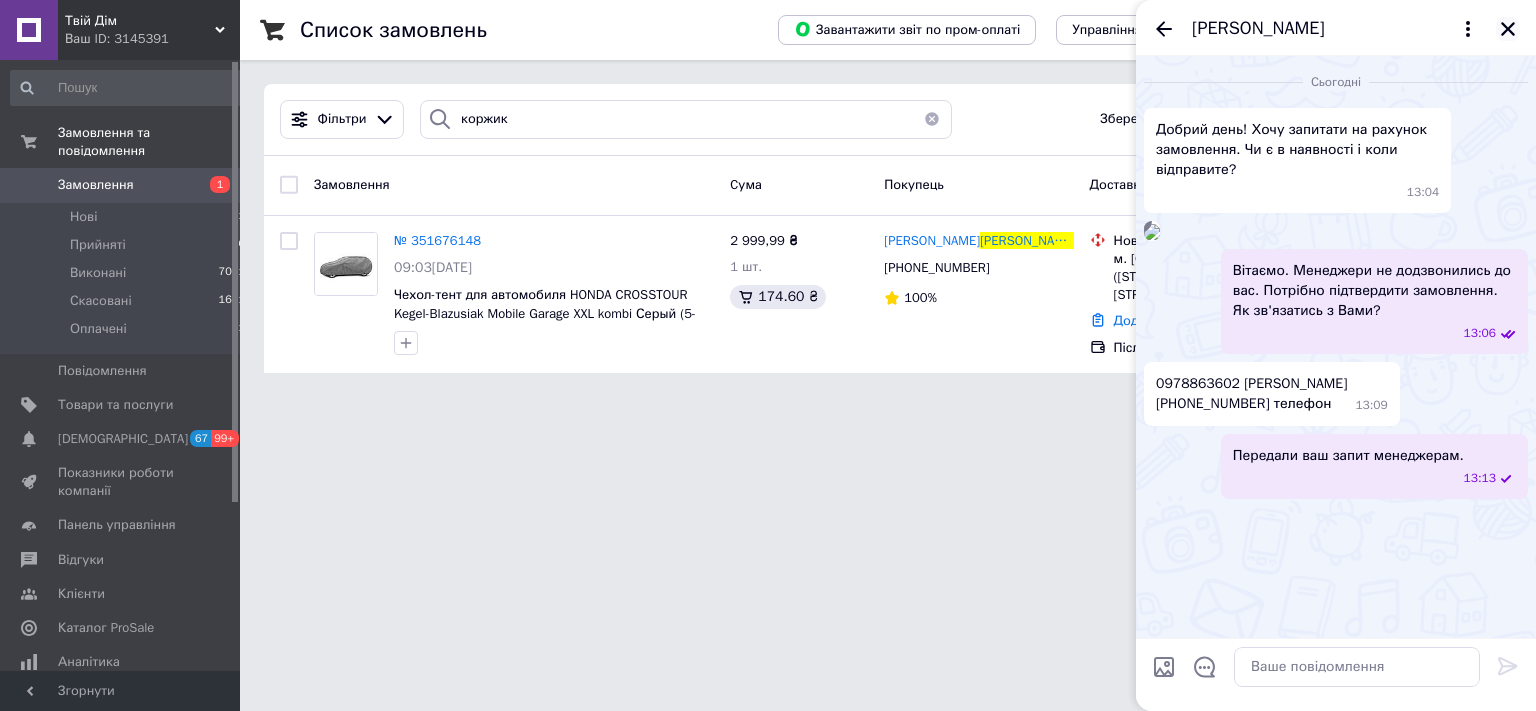 click 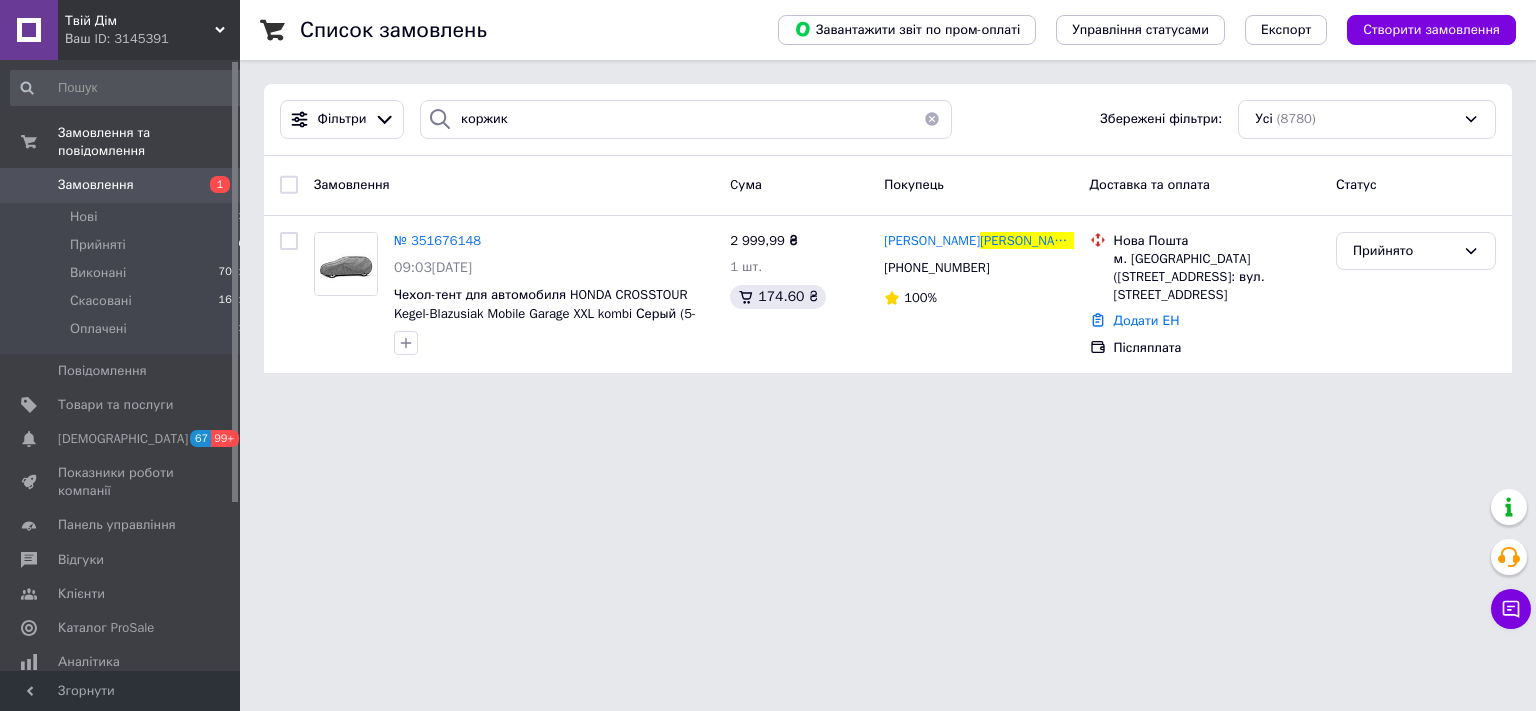 click at bounding box center [932, 119] 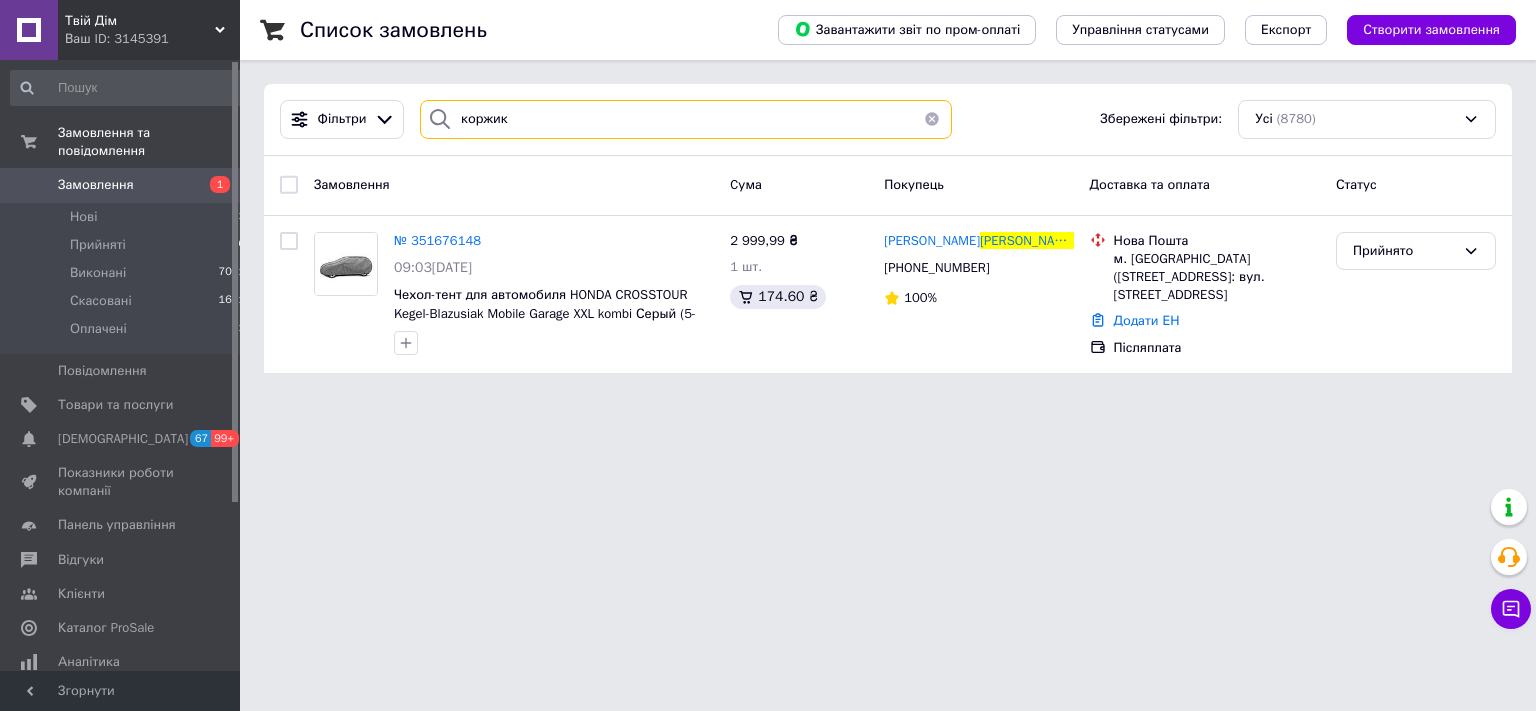 type 